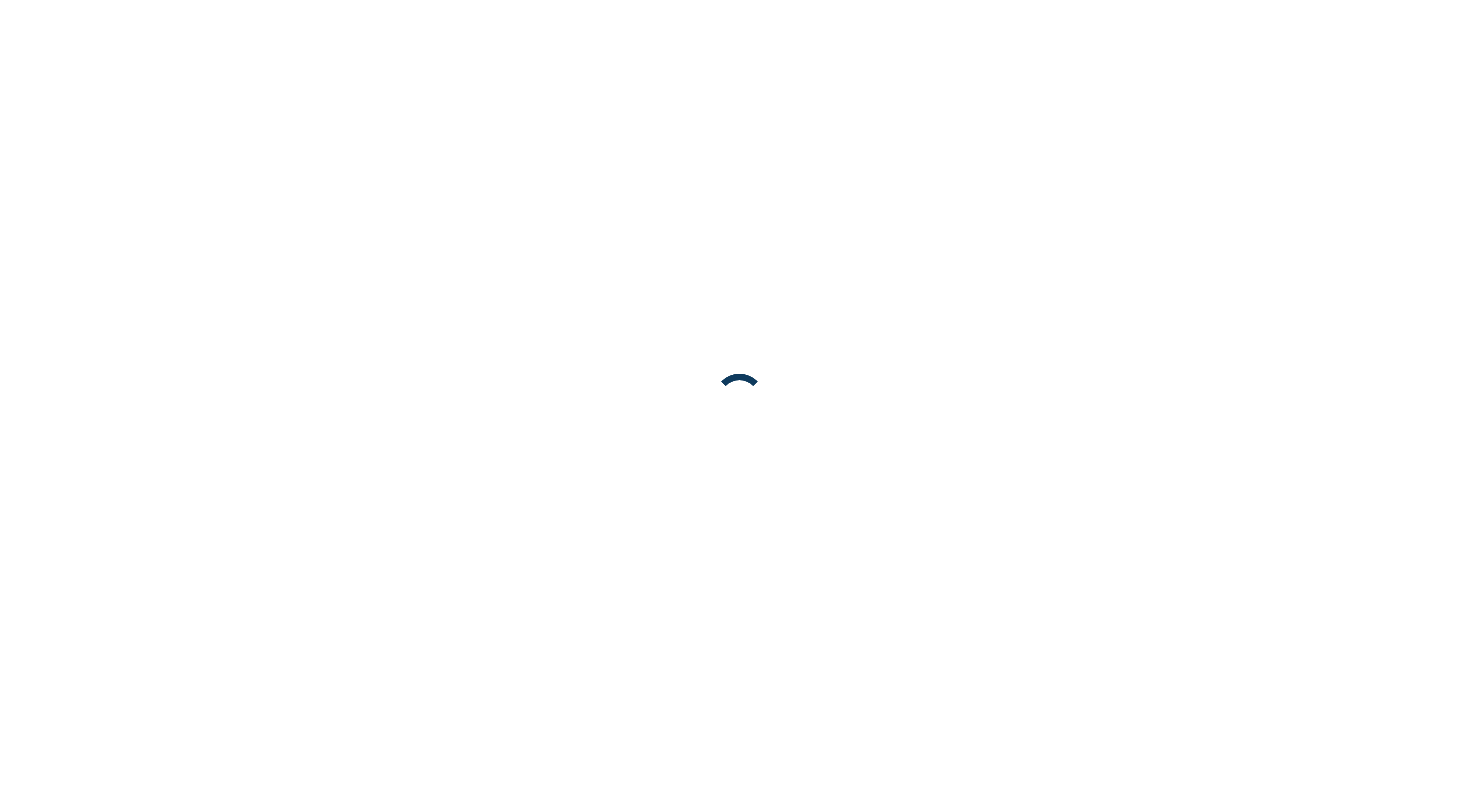 scroll, scrollTop: 0, scrollLeft: 0, axis: both 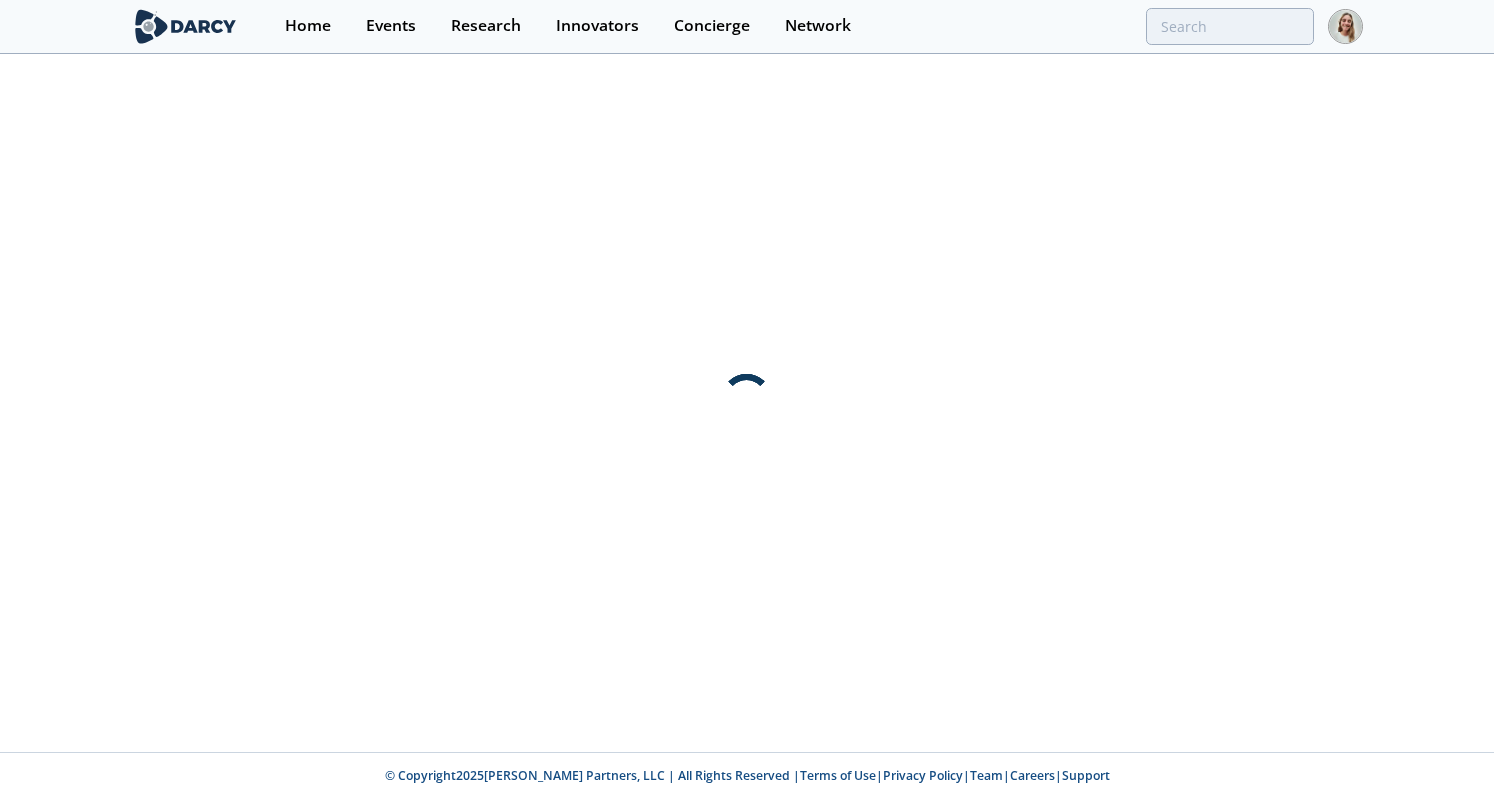 click at bounding box center (185, 26) 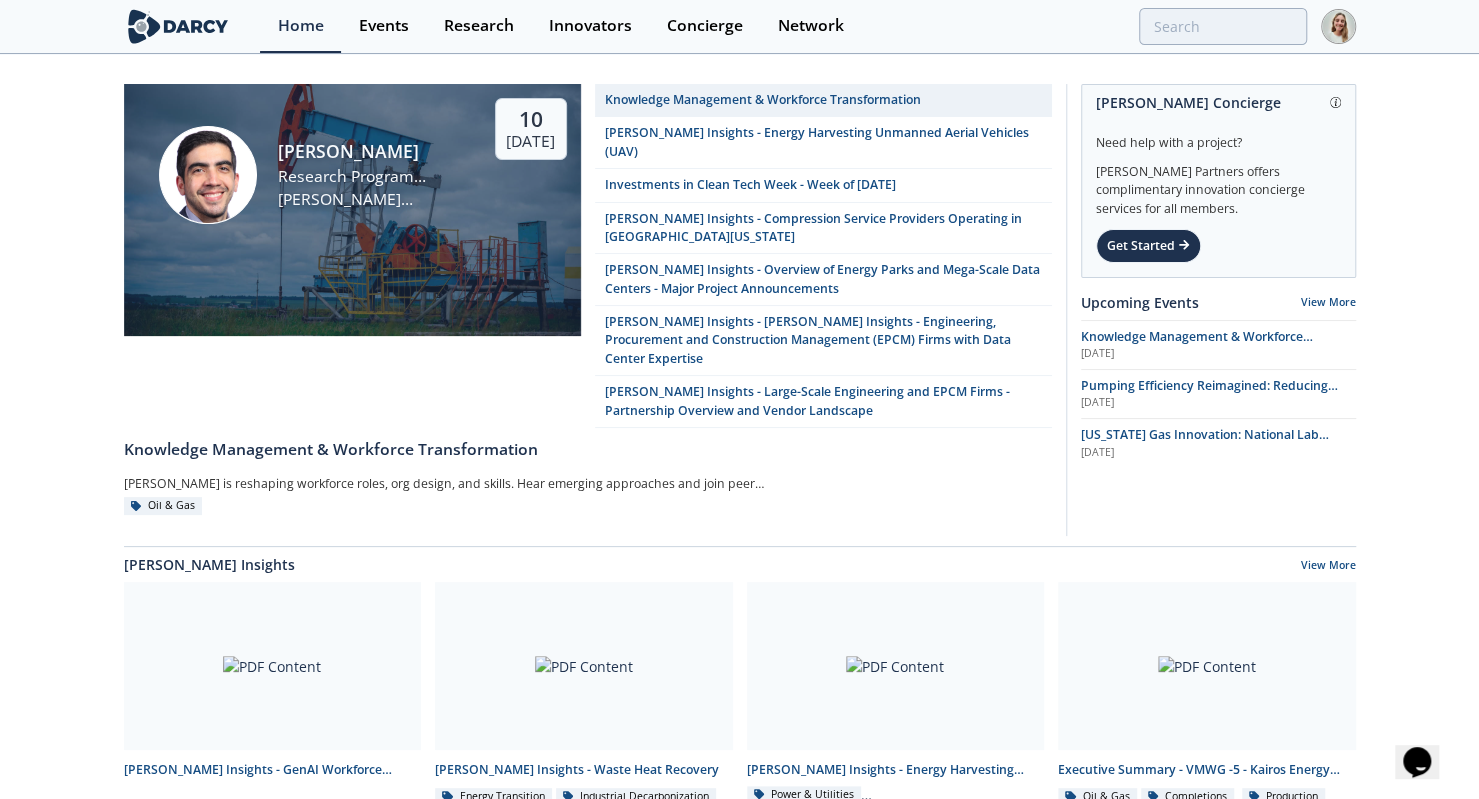 scroll, scrollTop: 0, scrollLeft: 0, axis: both 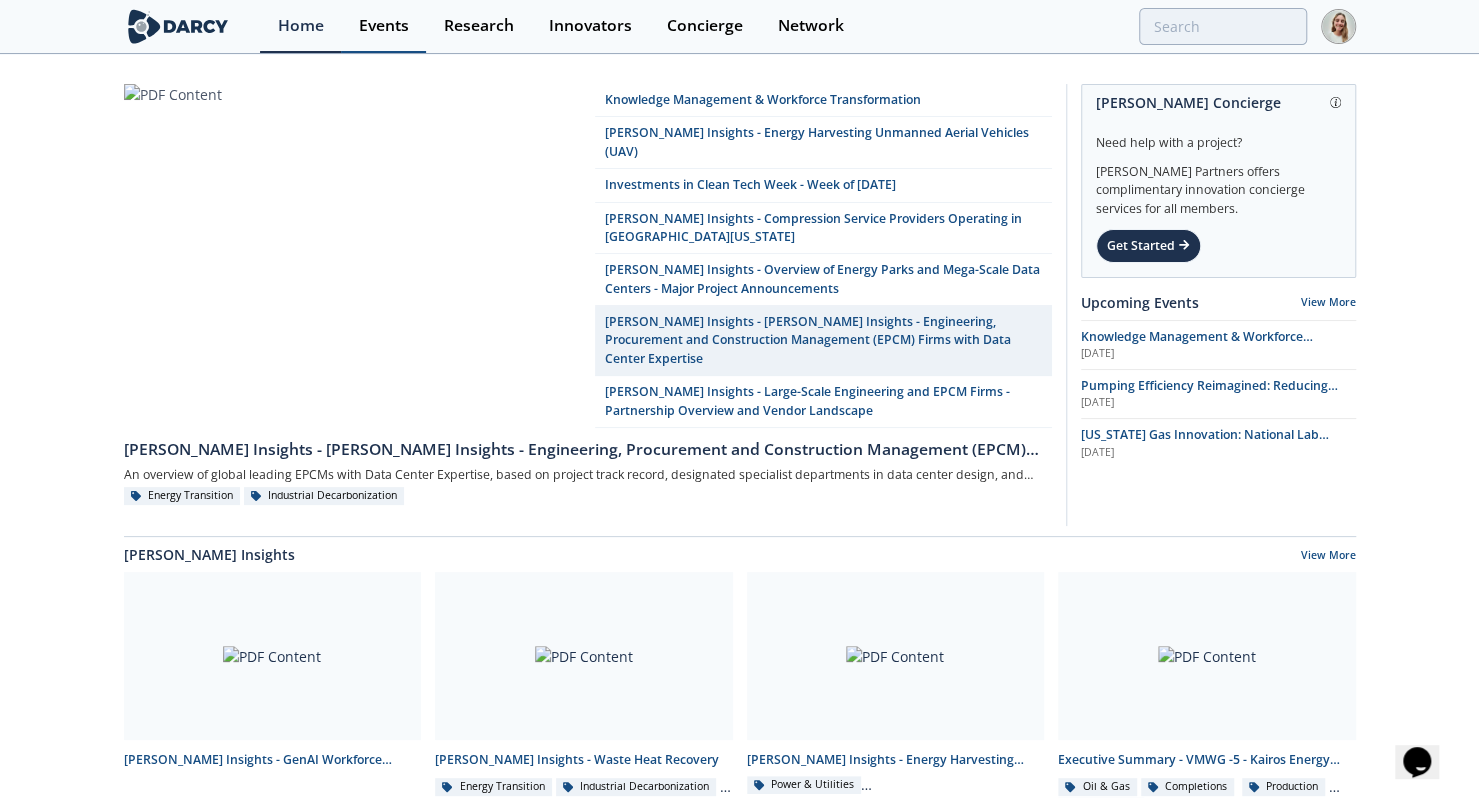 click on "Events" at bounding box center (384, 26) 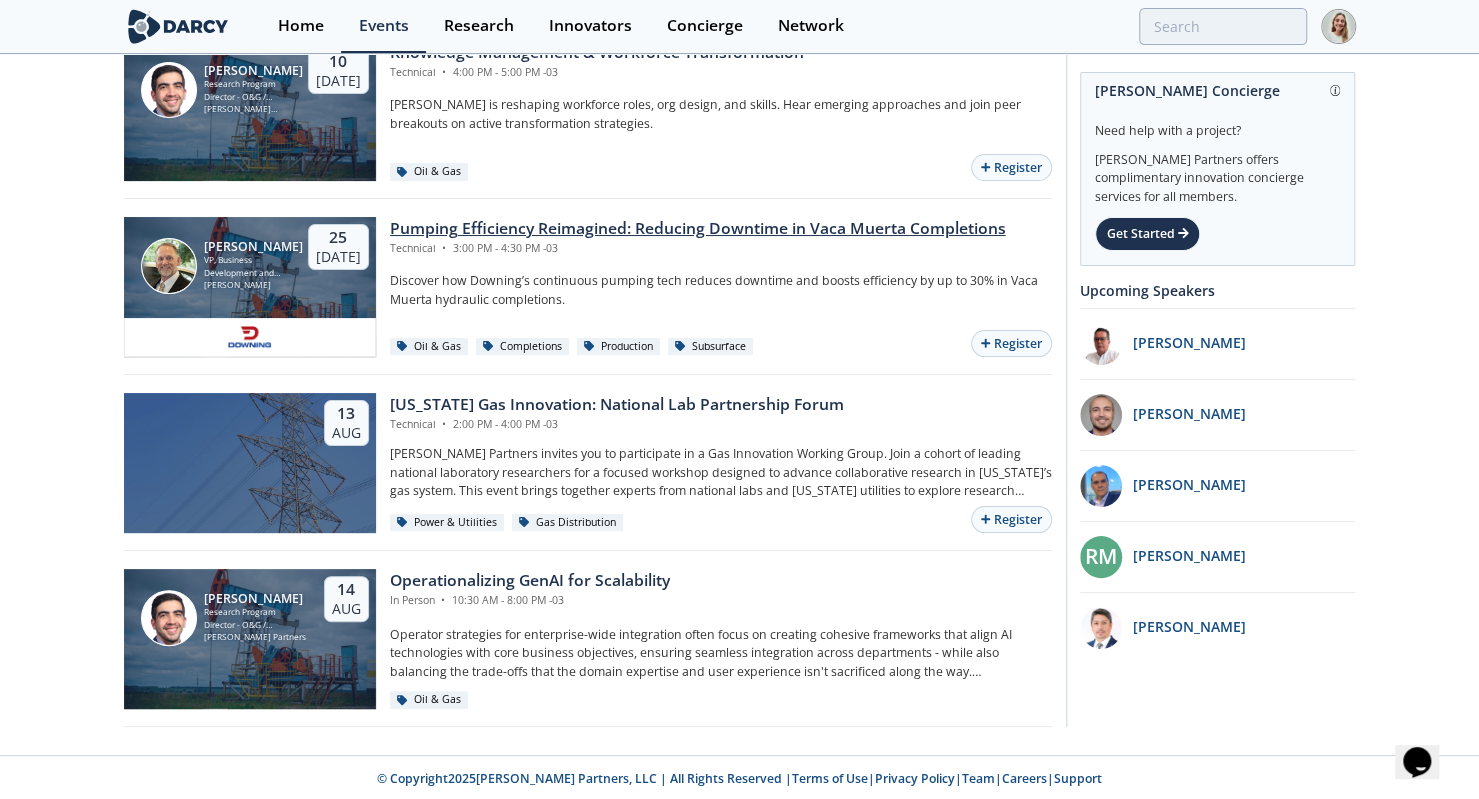 scroll, scrollTop: 0, scrollLeft: 0, axis: both 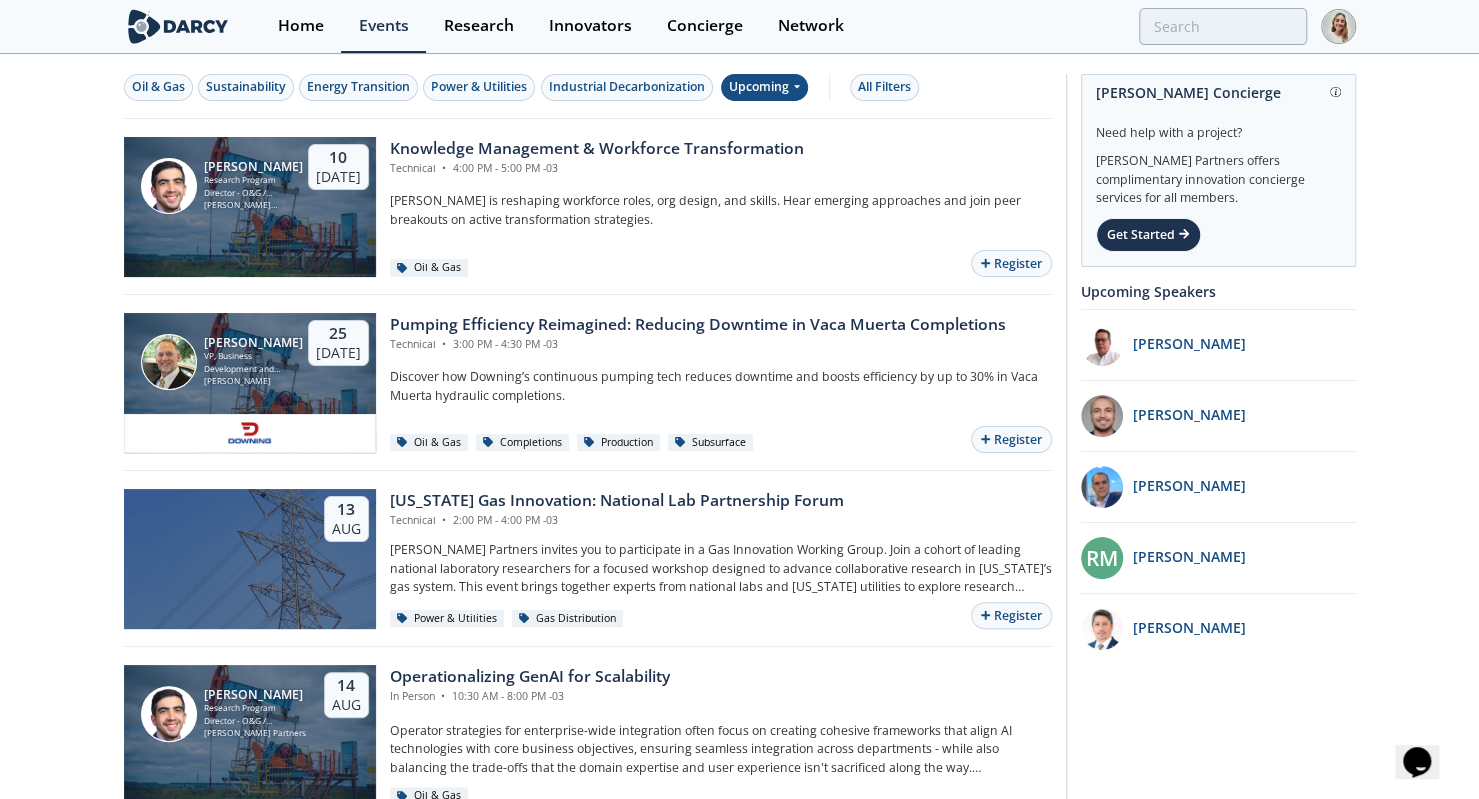 click at bounding box center [796, 86] 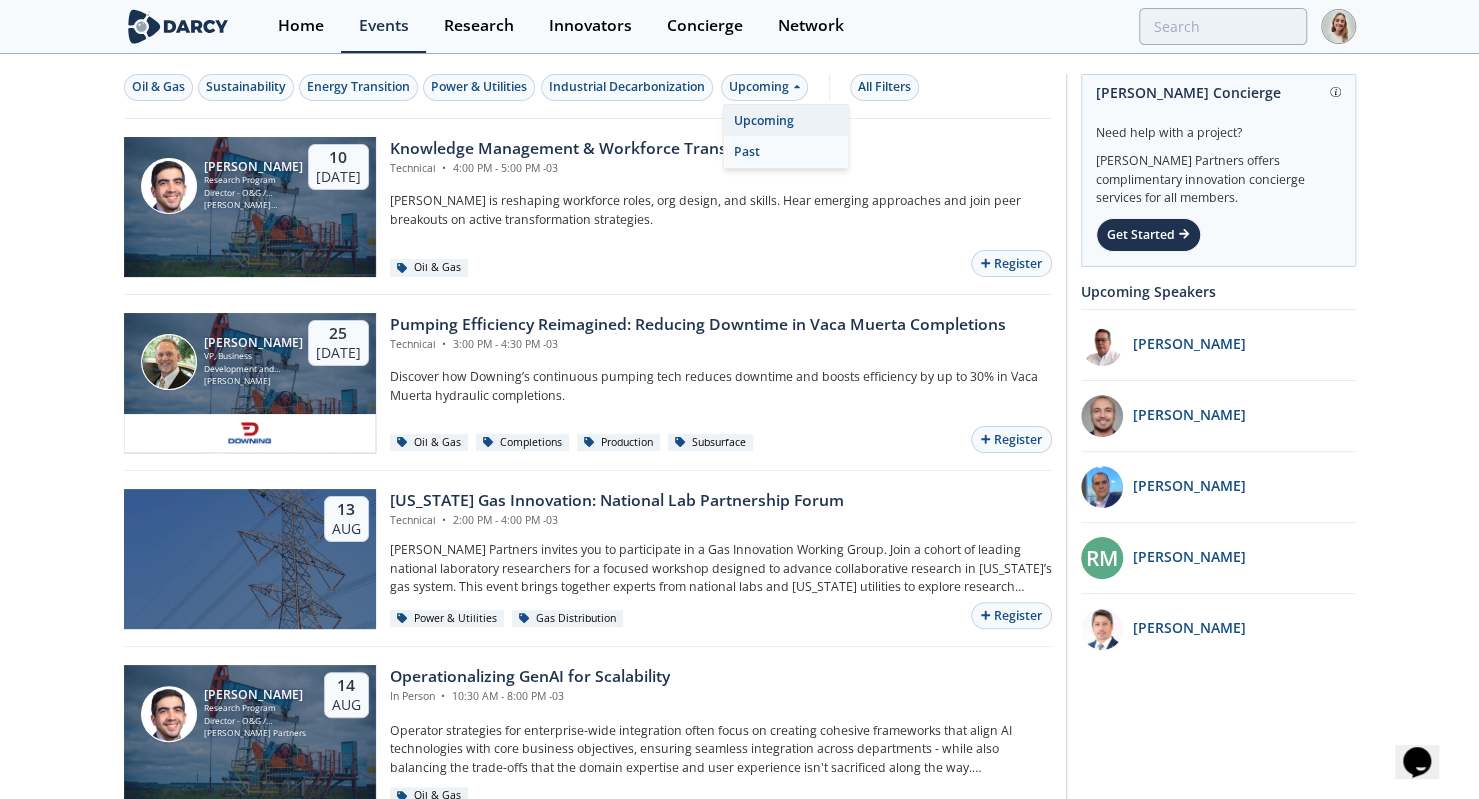 click on "Past" at bounding box center (786, 152) 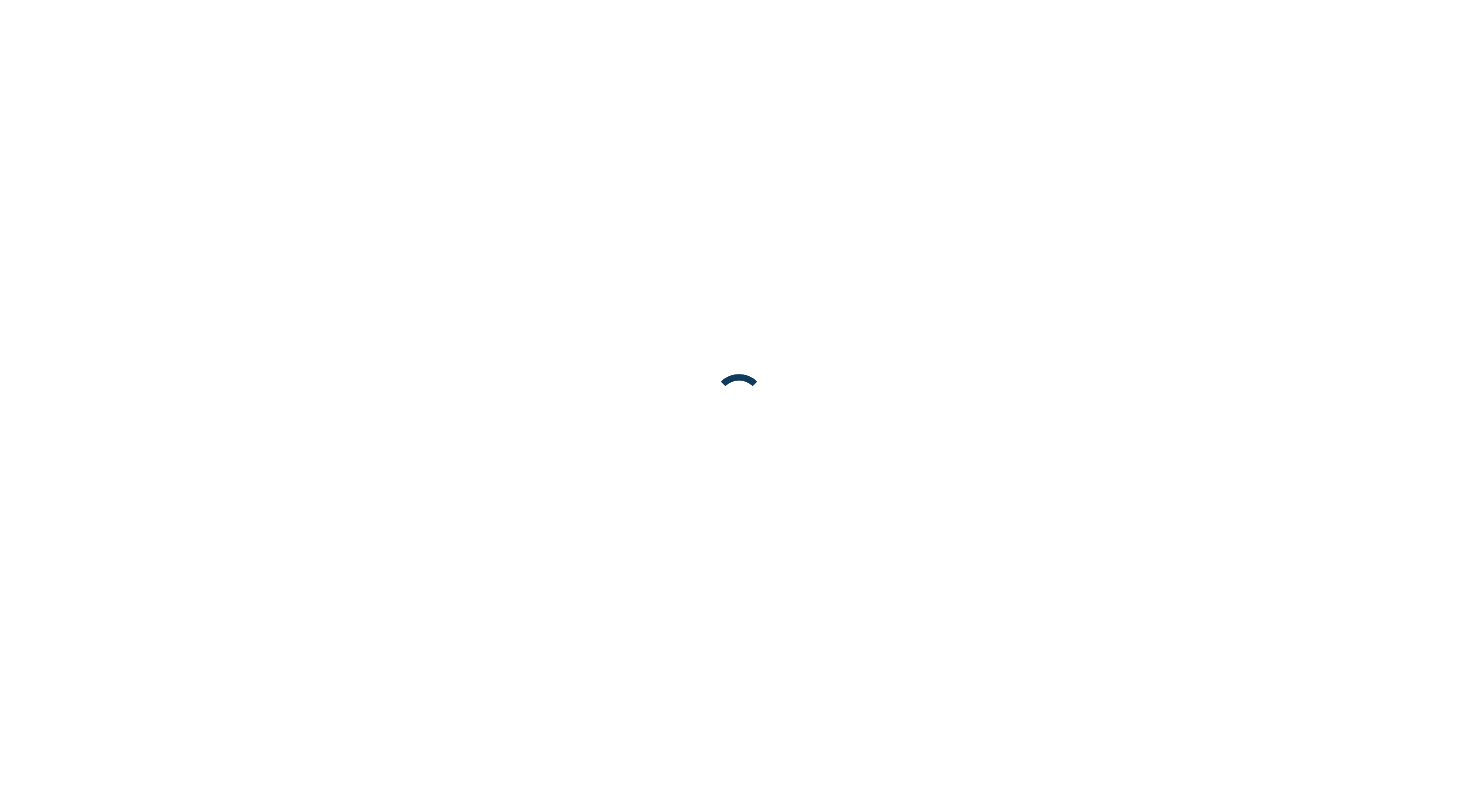 scroll, scrollTop: 0, scrollLeft: 0, axis: both 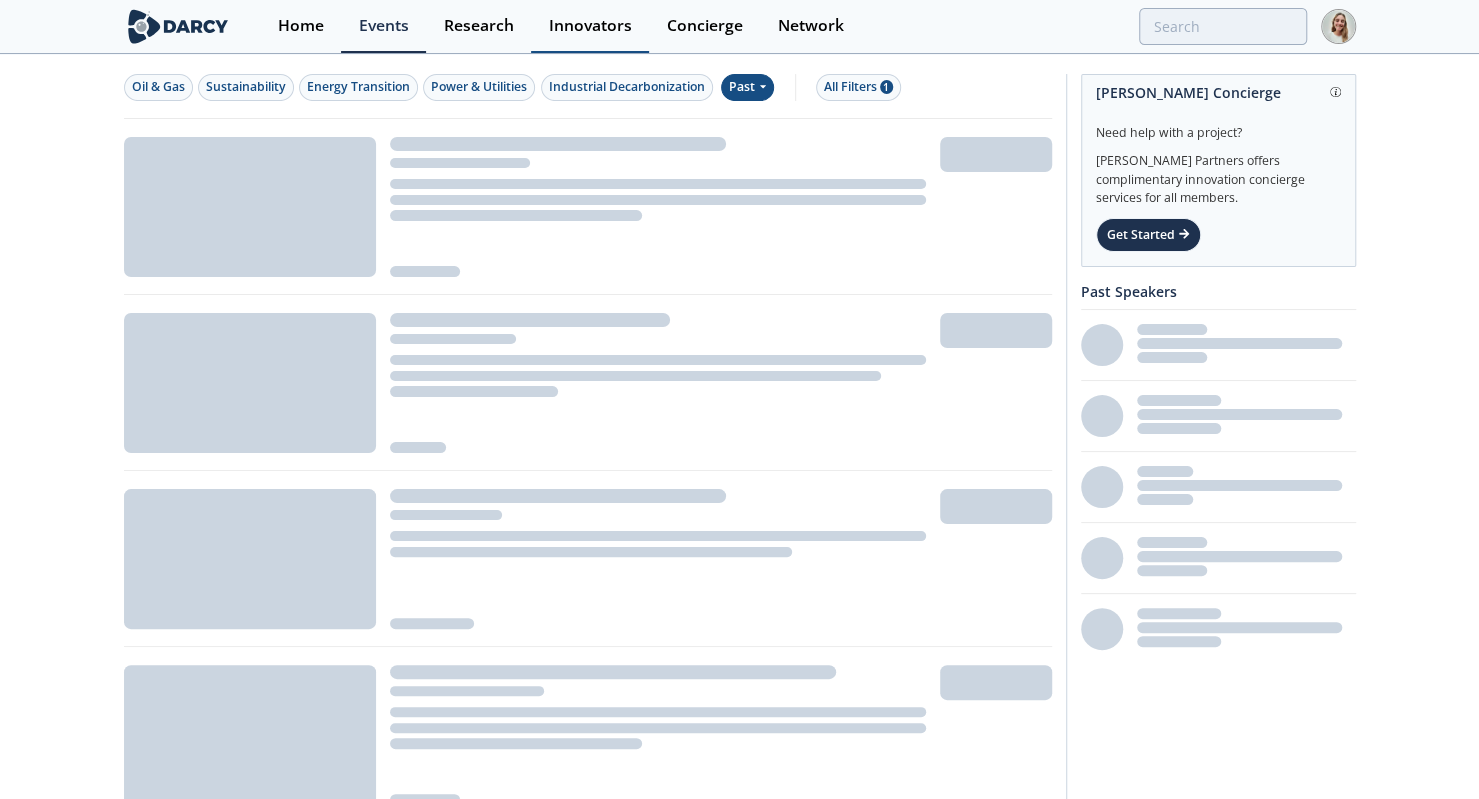 click on "Innovators" at bounding box center [590, 26] 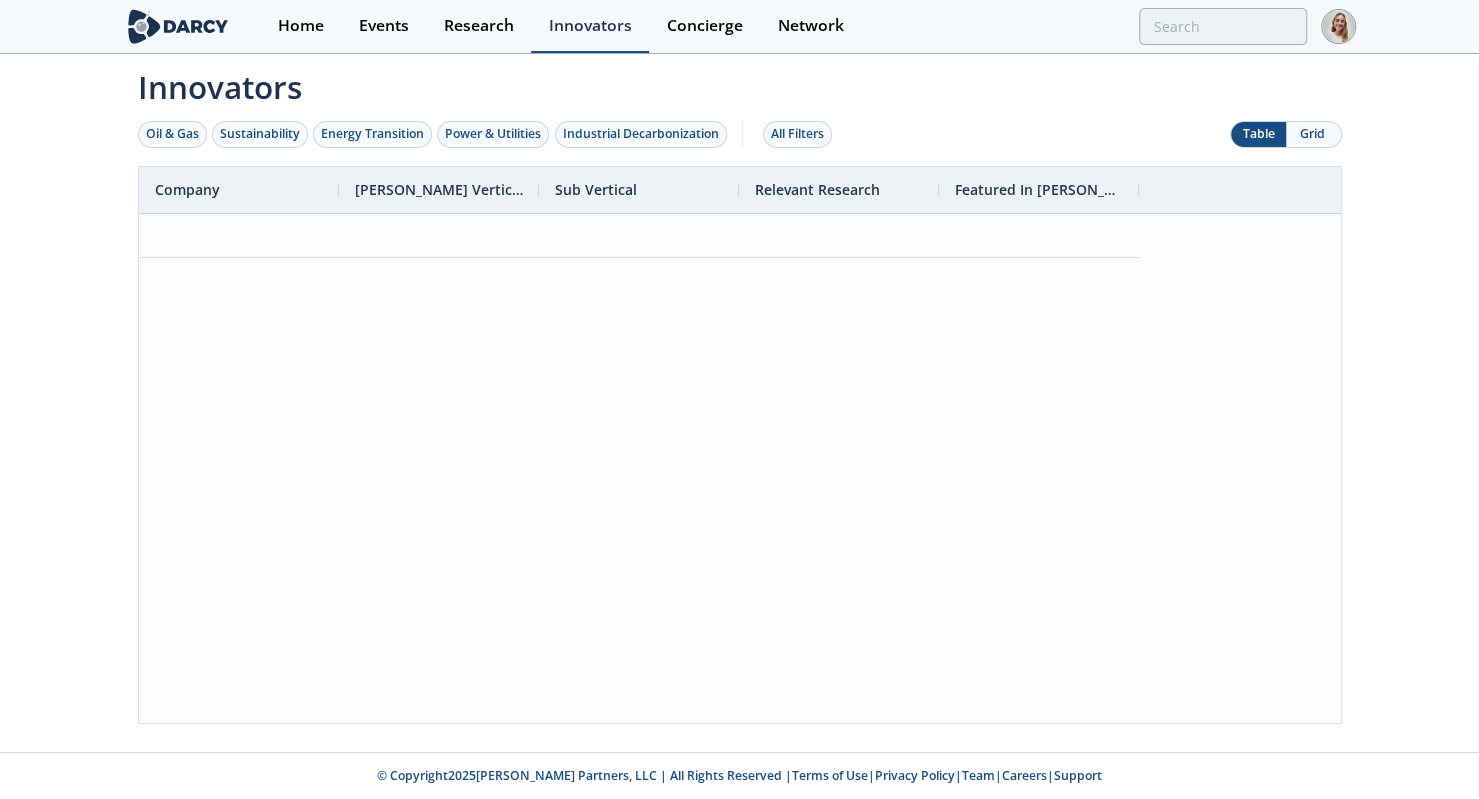 click on "Innovators" at bounding box center [590, 26] 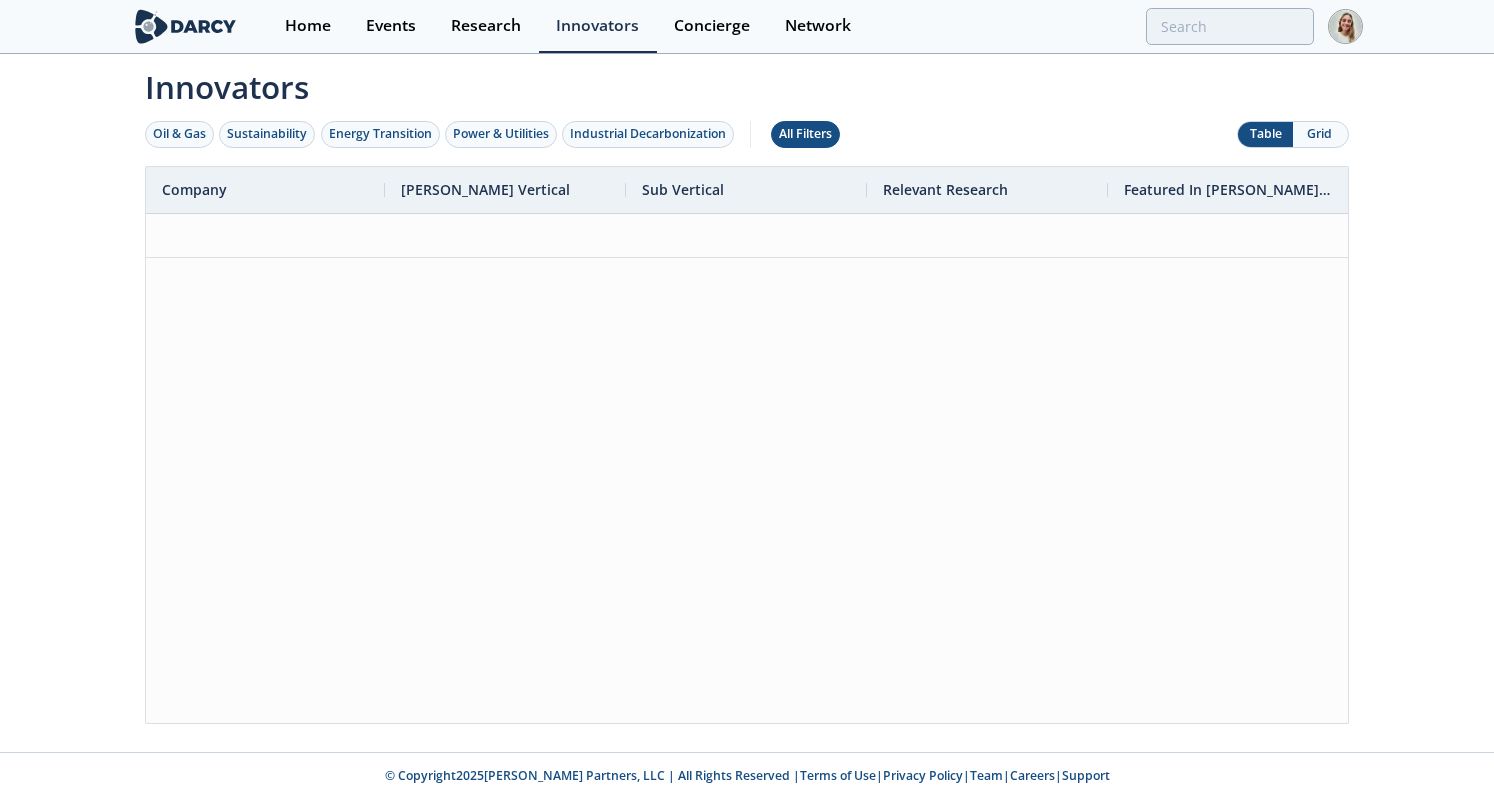 click on "All Filters" at bounding box center [805, 134] 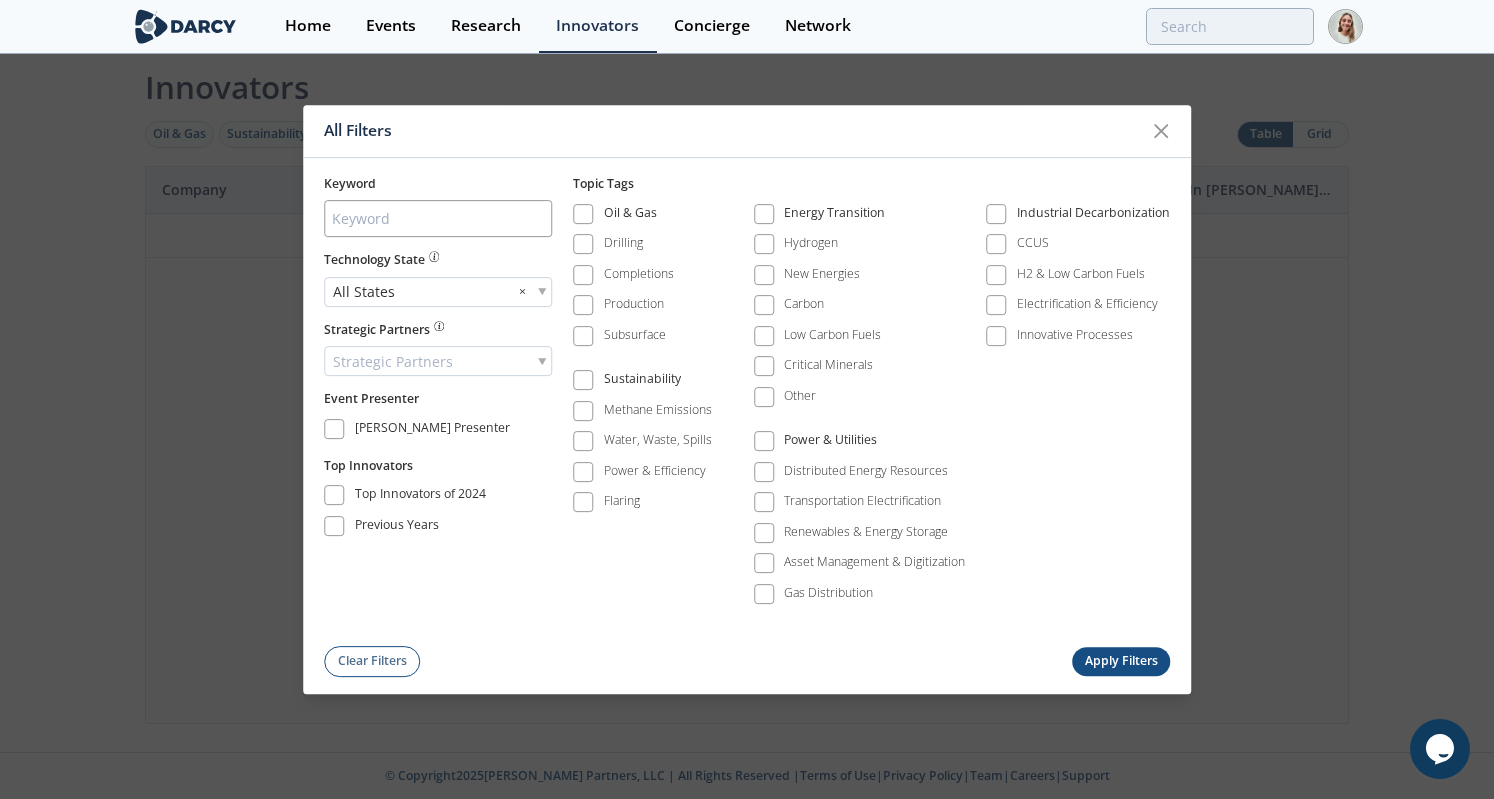 scroll, scrollTop: 0, scrollLeft: 0, axis: both 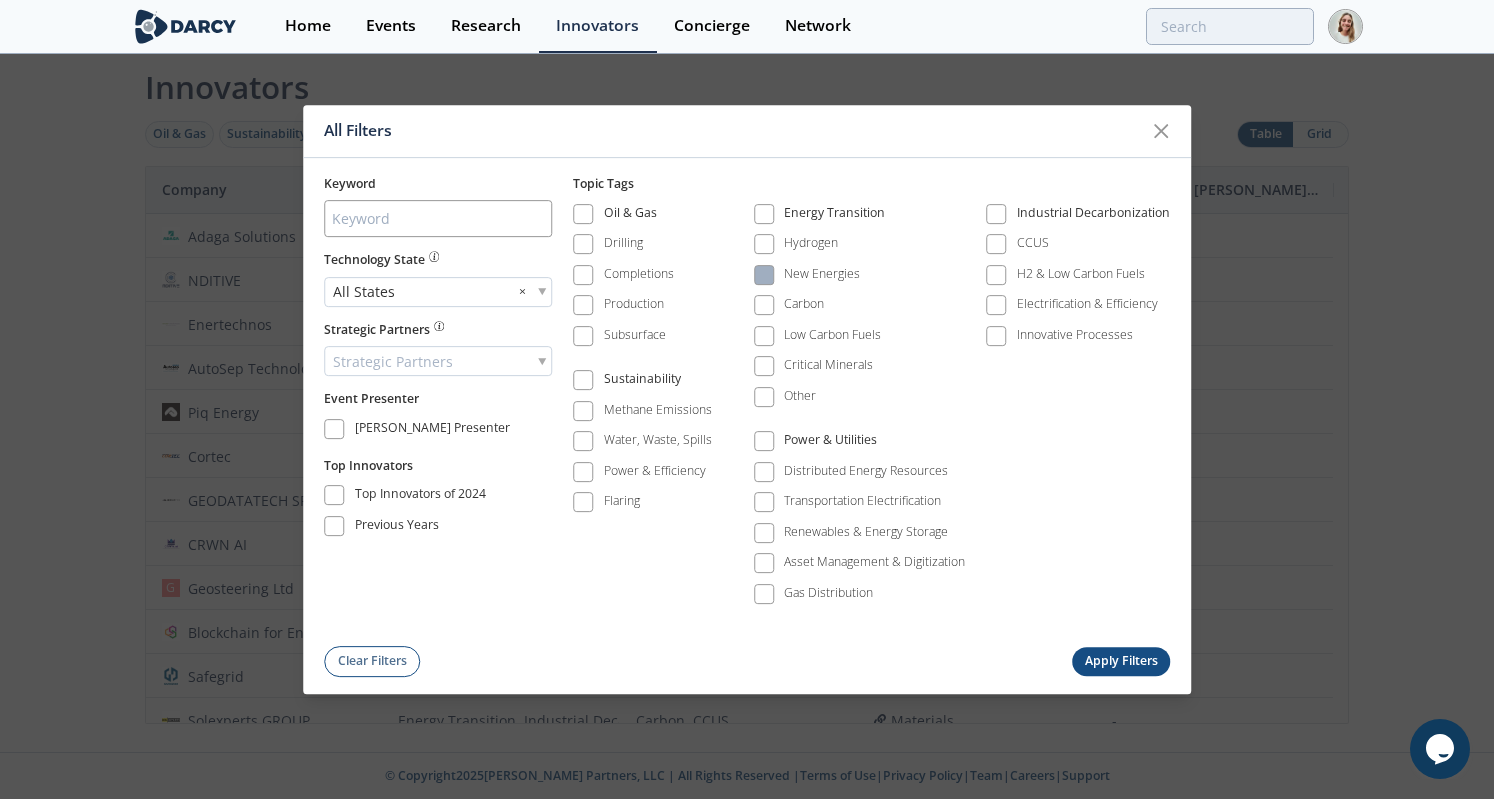 click at bounding box center [764, 275] 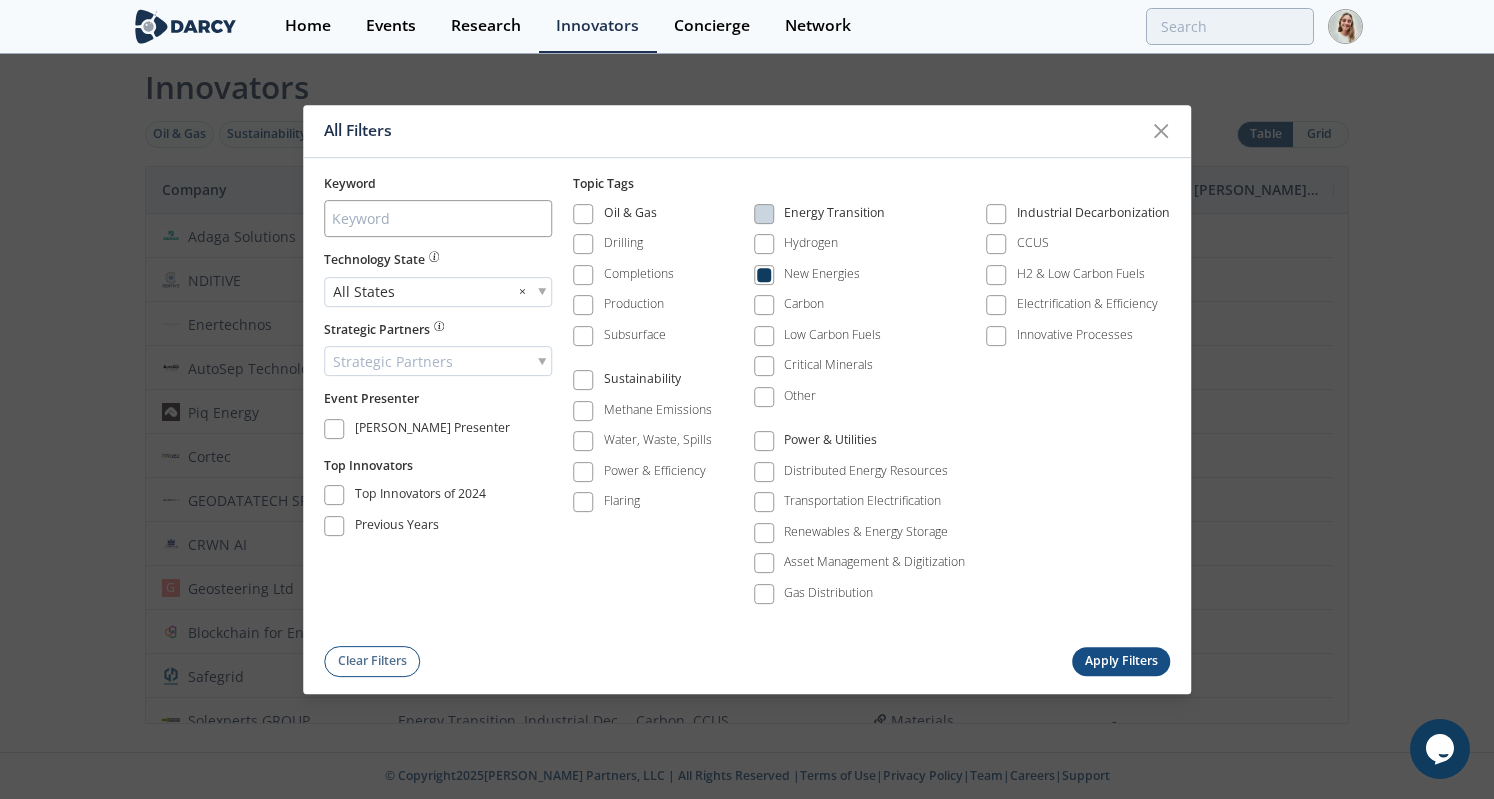 click on "Apply Filters" at bounding box center [1121, 661] 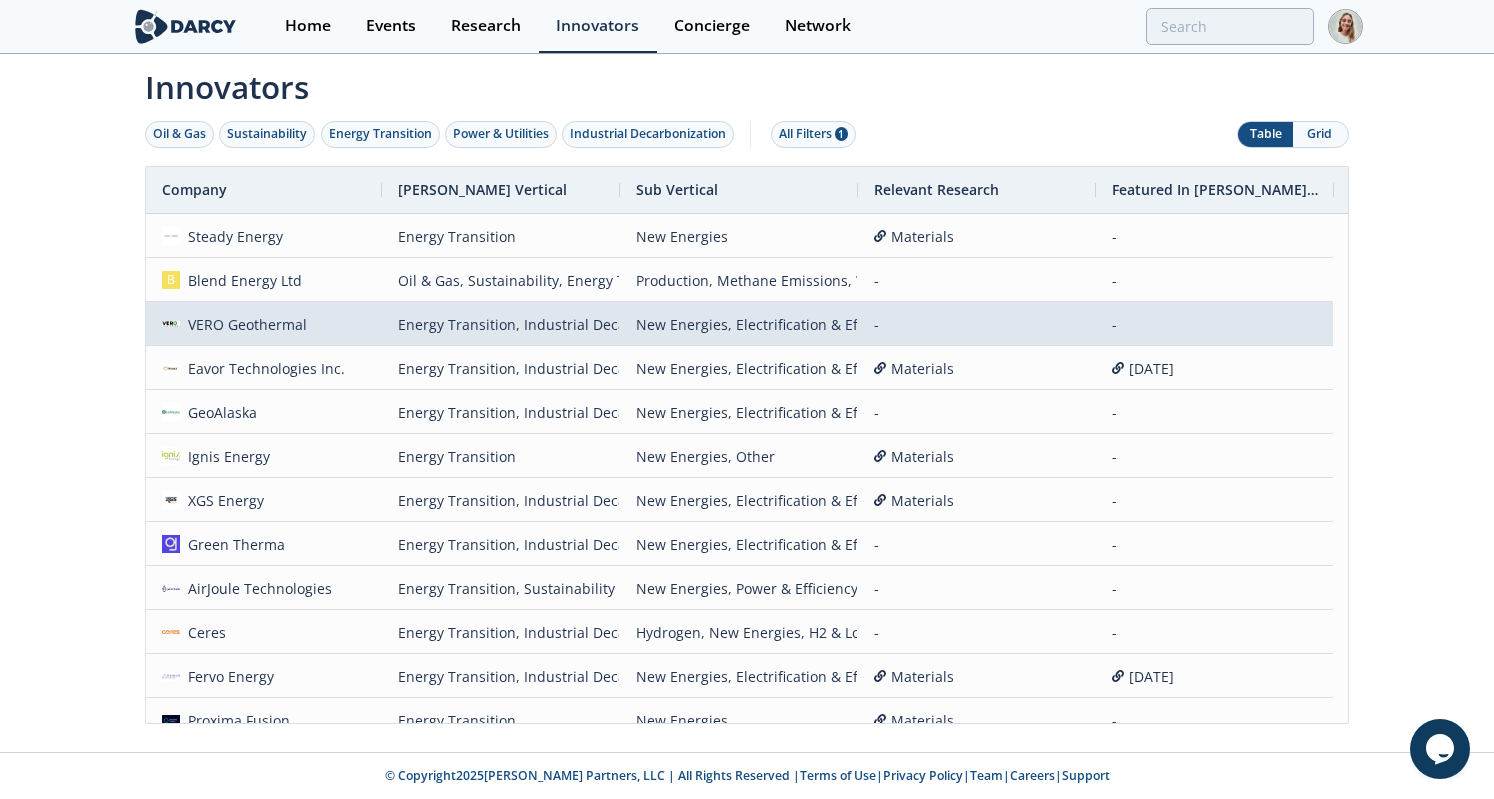 scroll, scrollTop: 44, scrollLeft: 0, axis: vertical 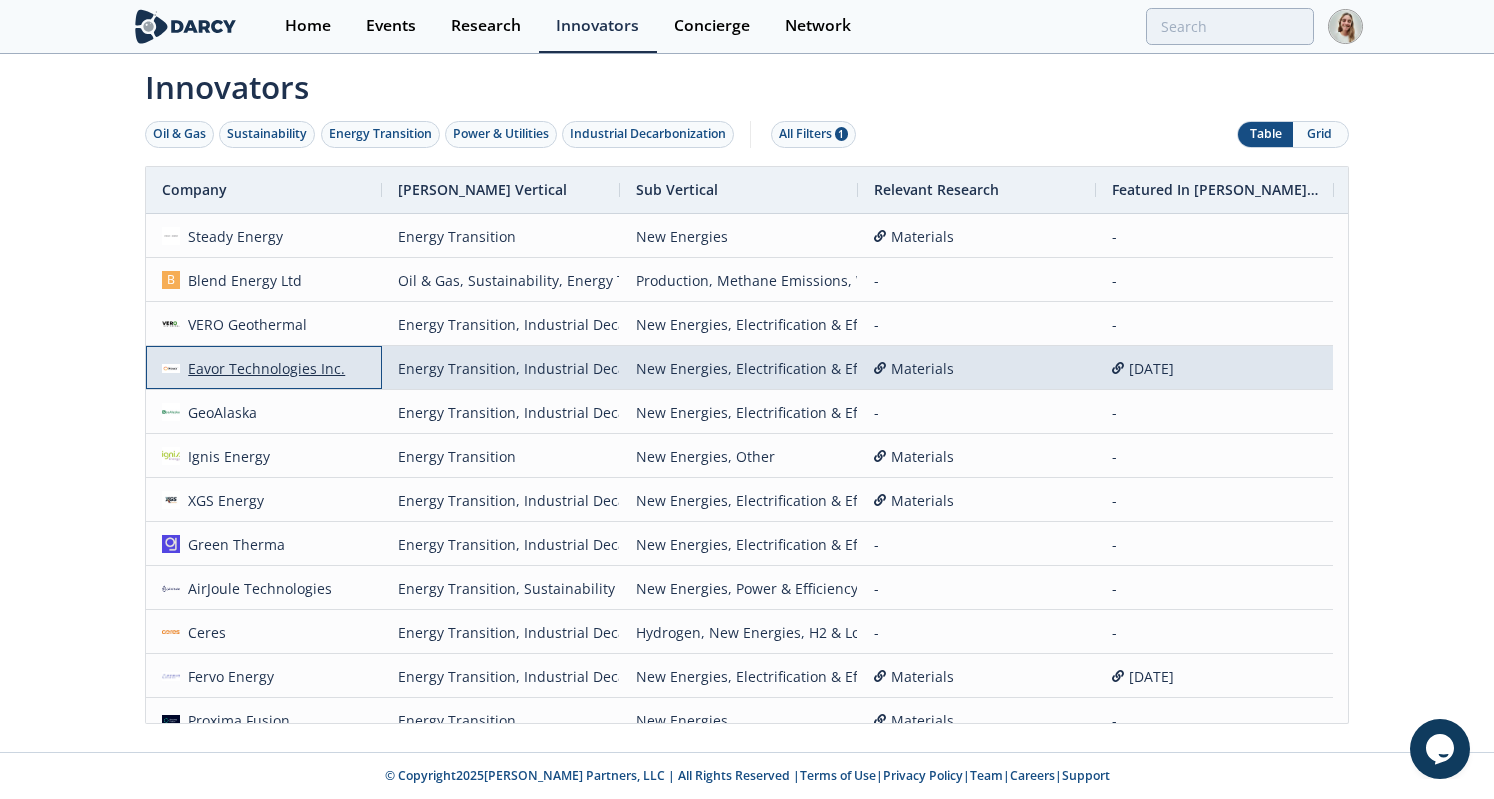 click on "Eavor Technologies Inc." at bounding box center [263, 368] 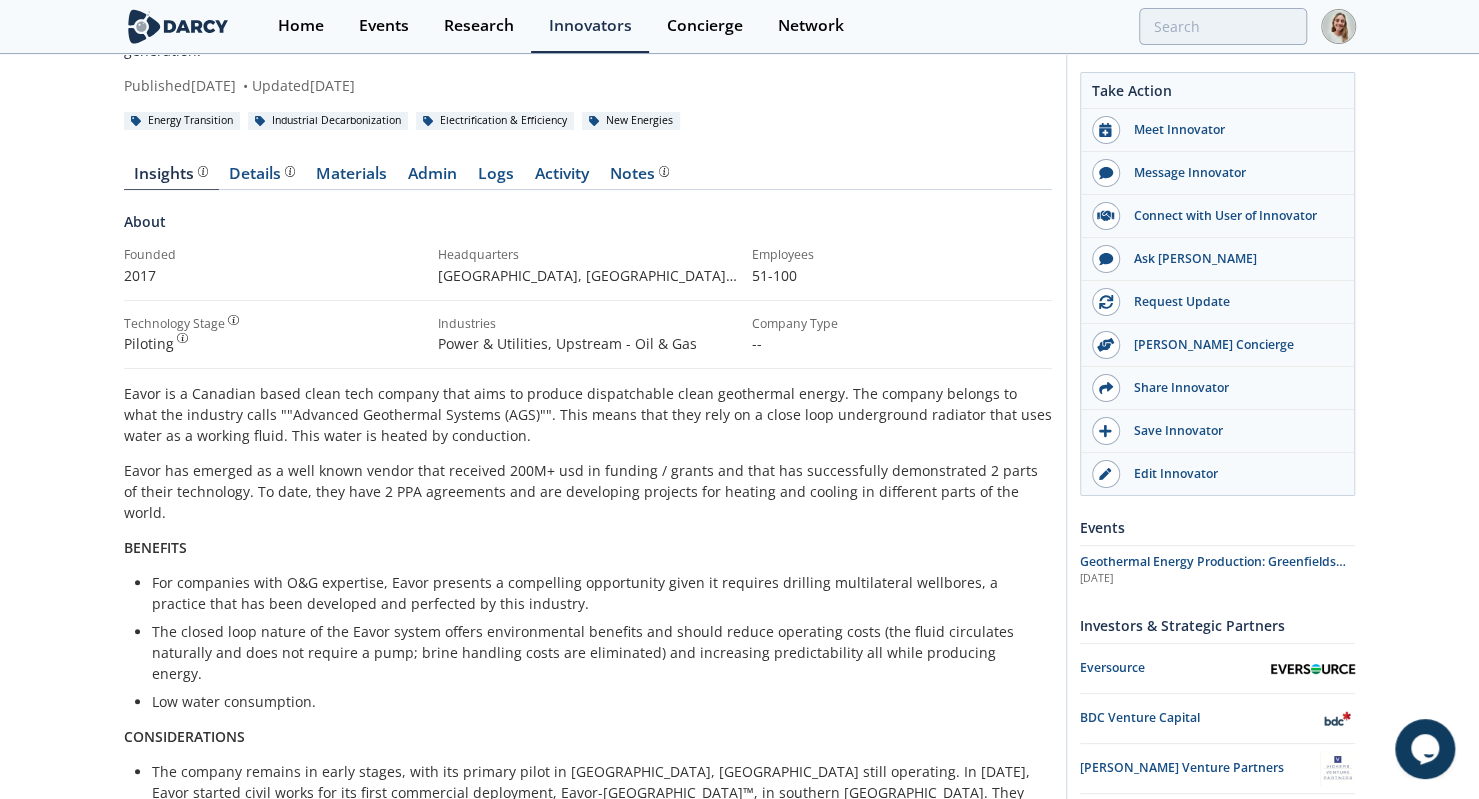 click on "Insights
Details
Materials
Admin
Logs
Activity
Notes
About
Founded
2017" at bounding box center [588, 789] 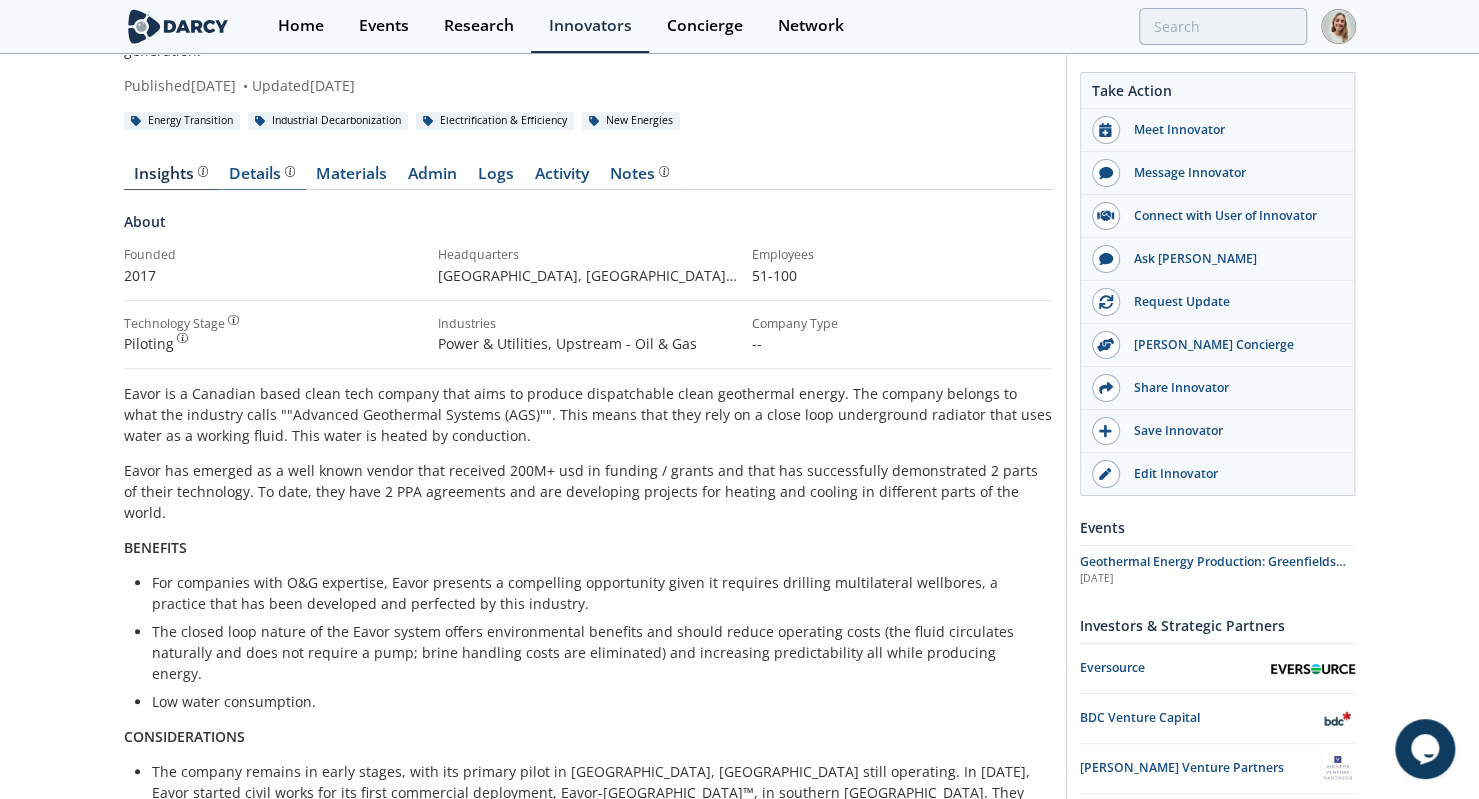 click on "Details" at bounding box center [262, 174] 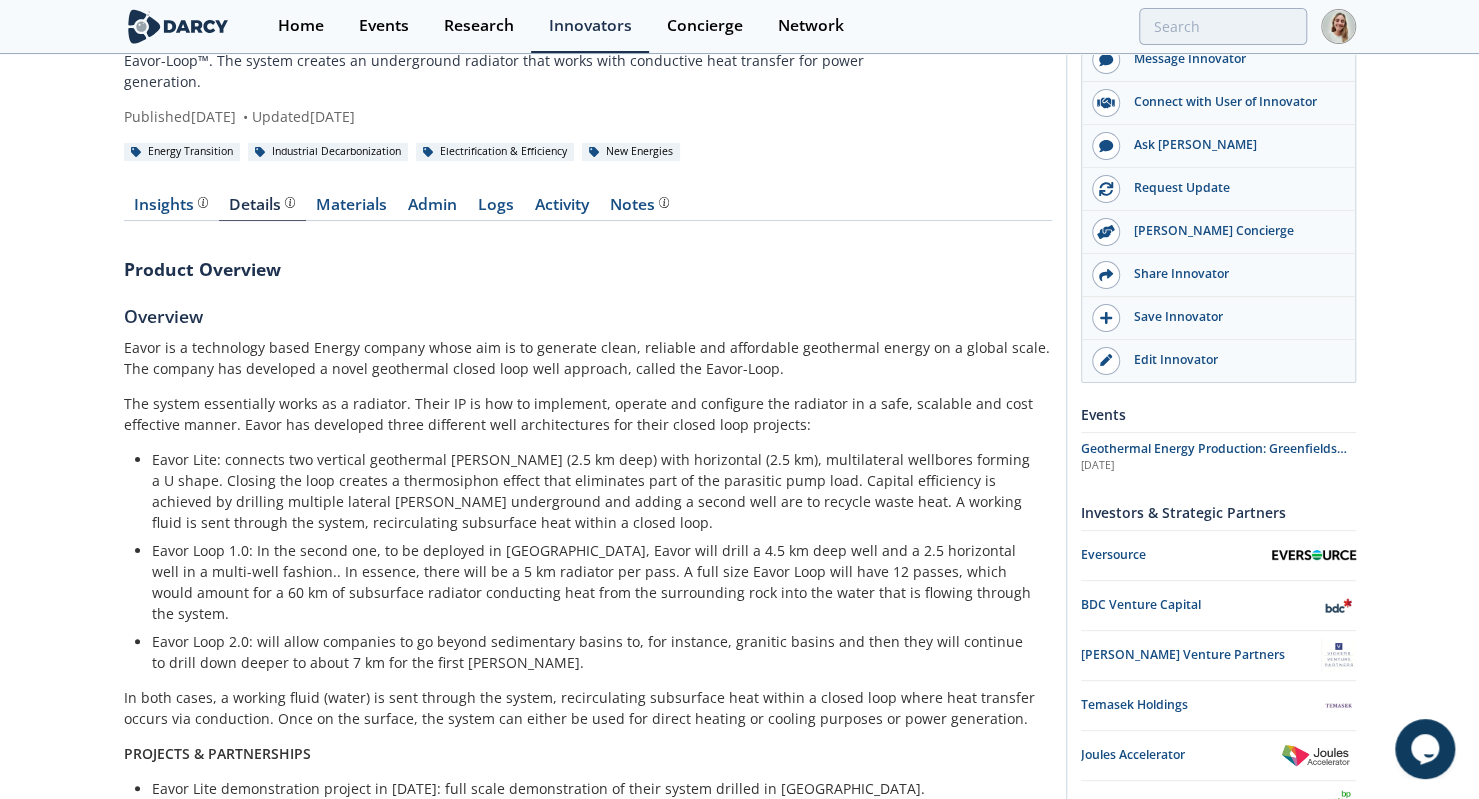 scroll, scrollTop: 0, scrollLeft: 0, axis: both 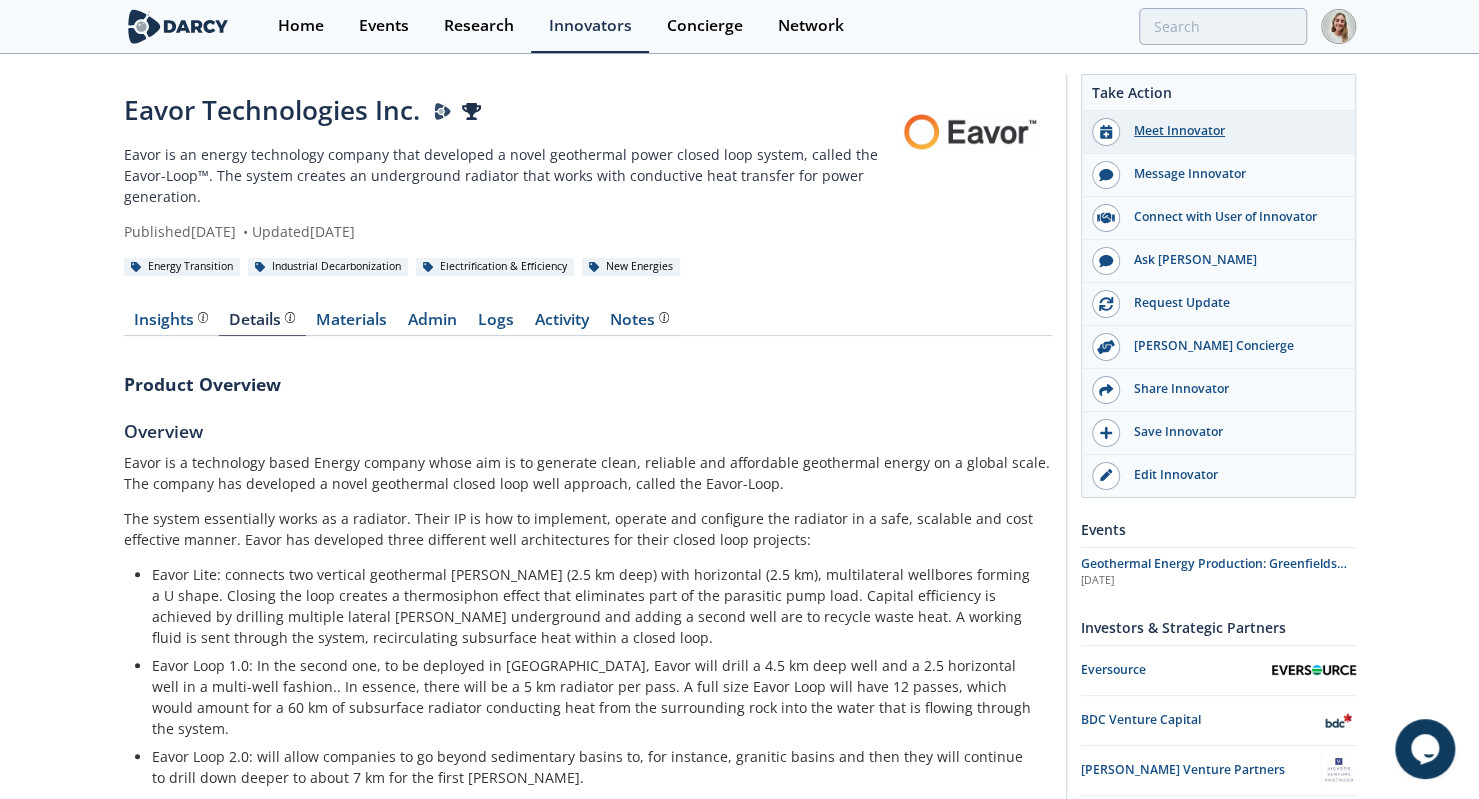 click on "Meet Innovator" at bounding box center (1232, 131) 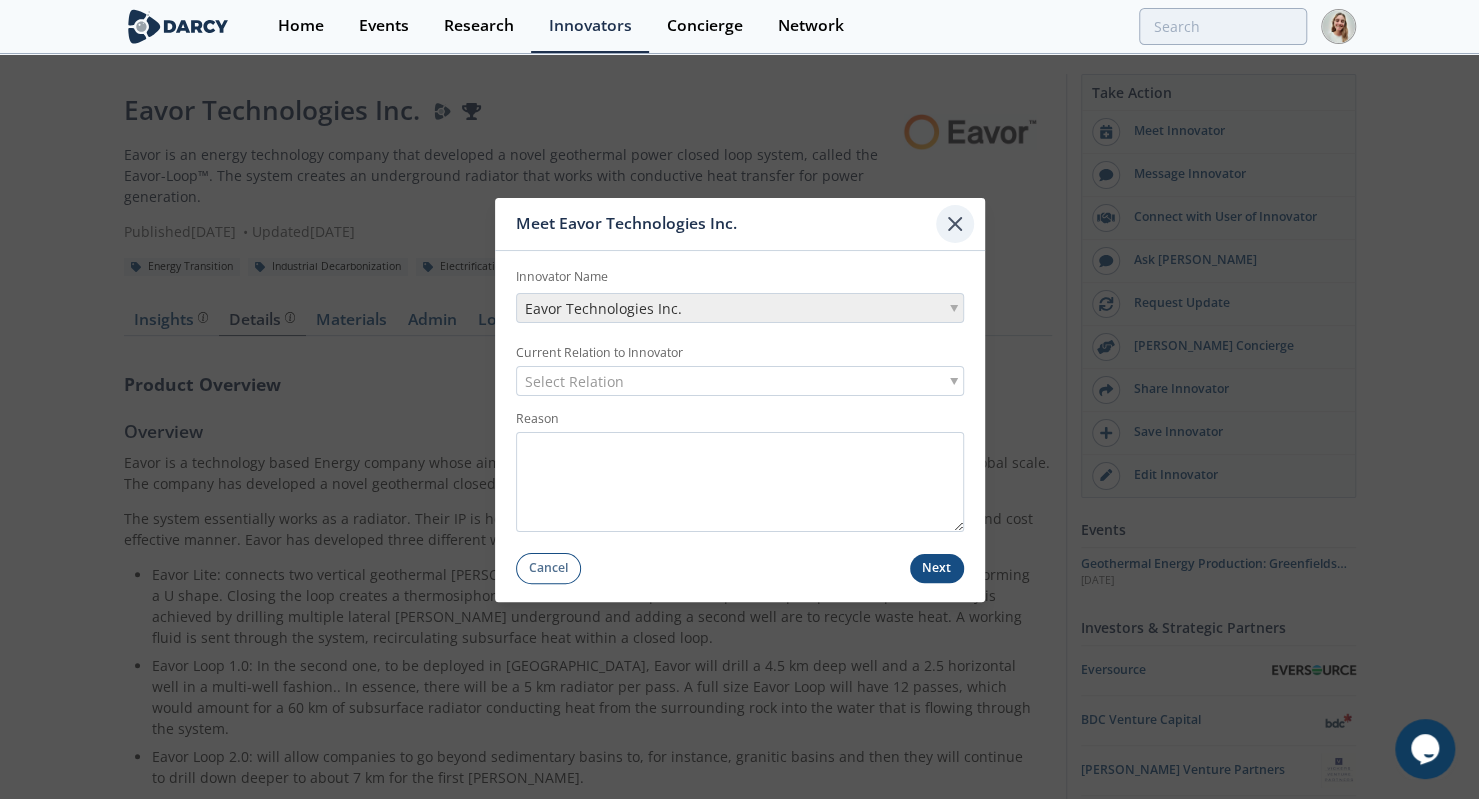 click at bounding box center (955, 224) 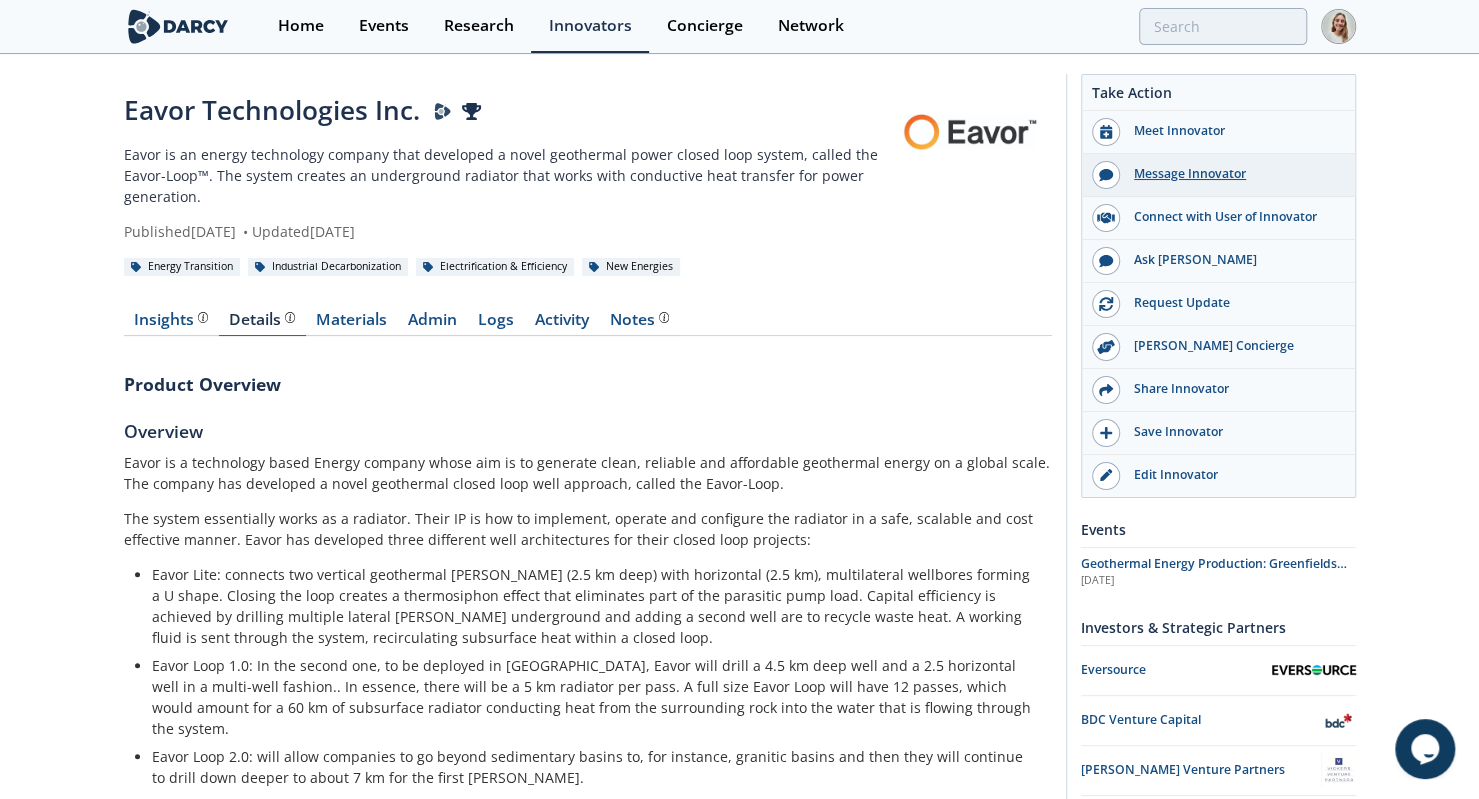 click on "Message Innovator" at bounding box center [1232, 174] 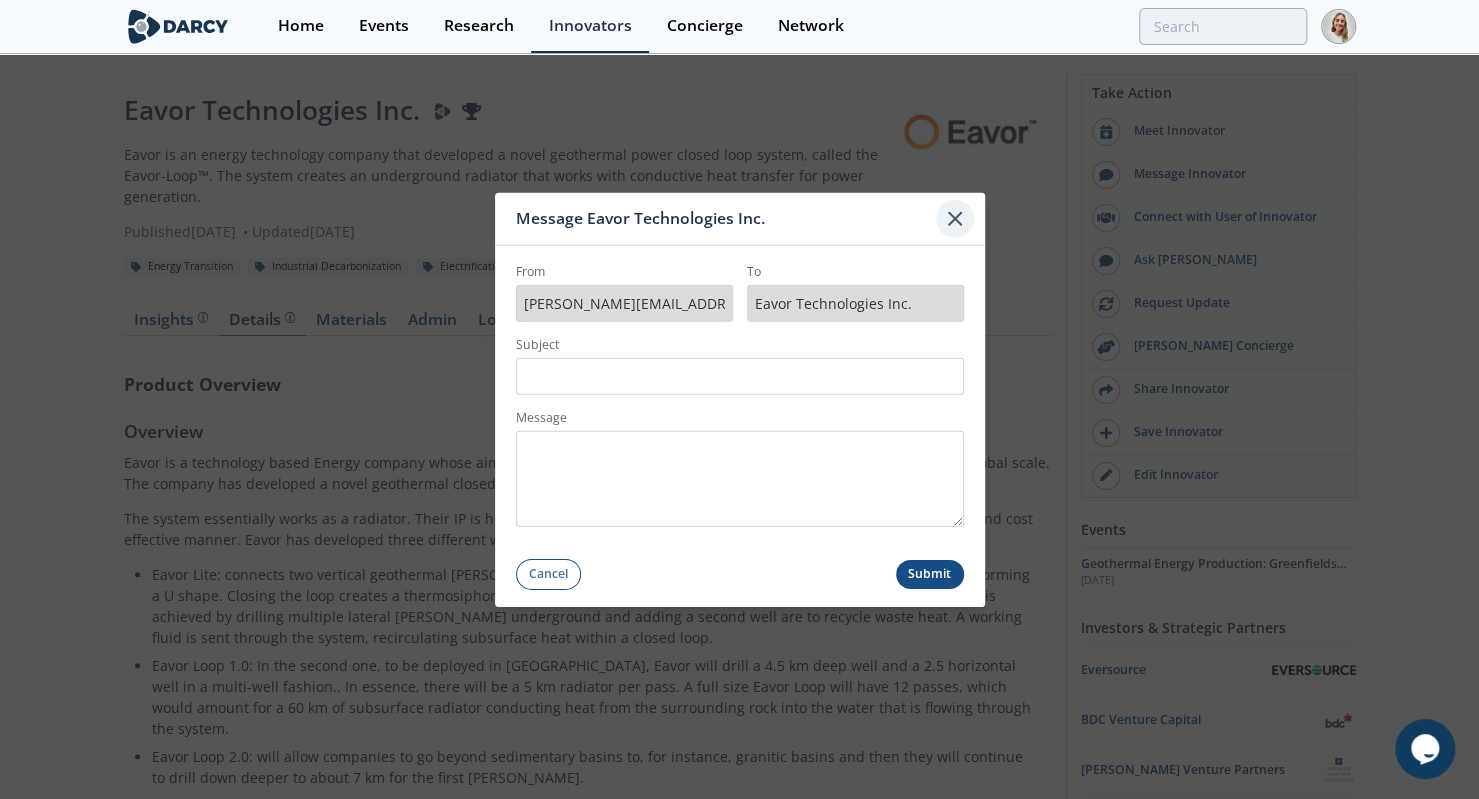 click 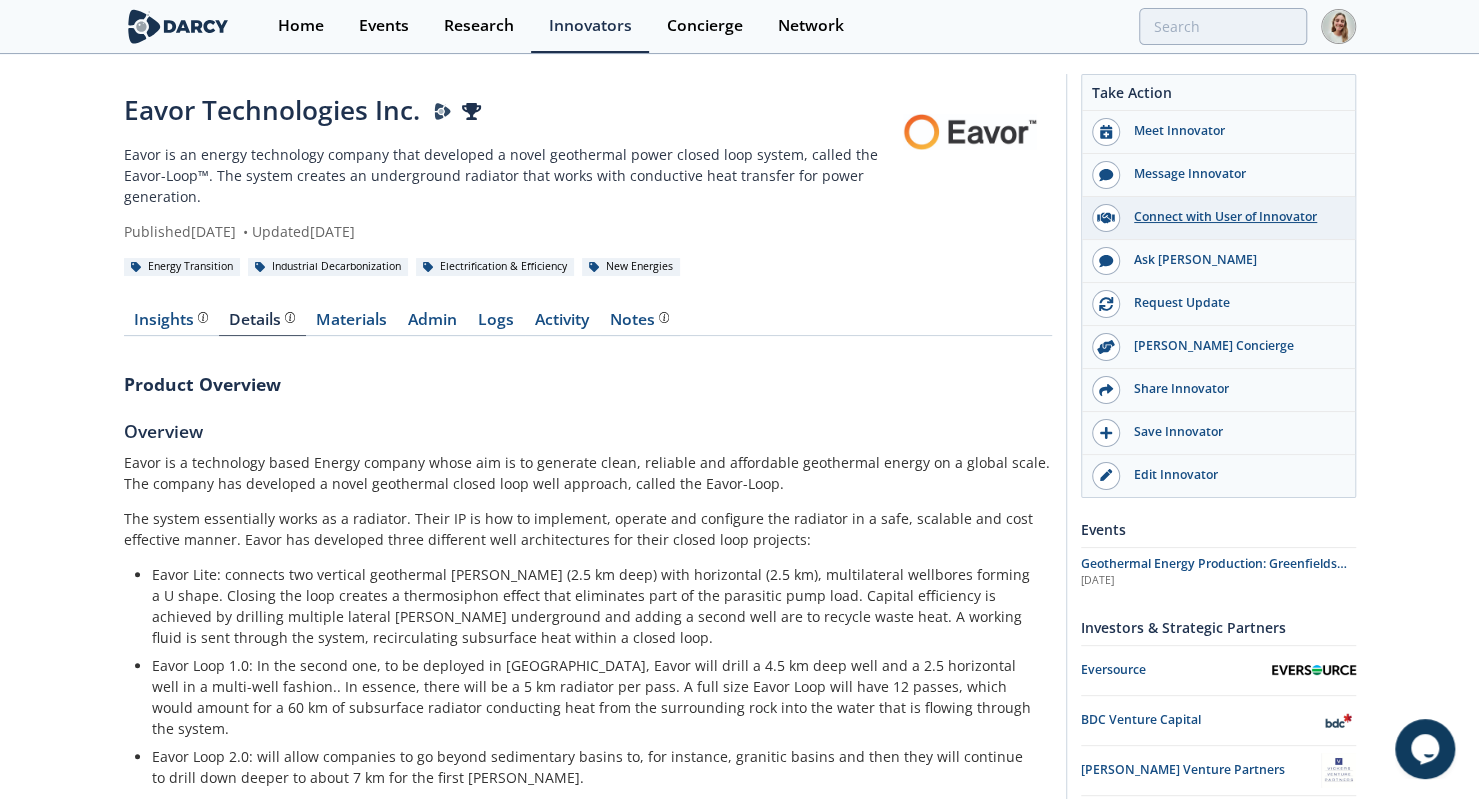 click on "Connect with User of Innovator" at bounding box center (1232, 217) 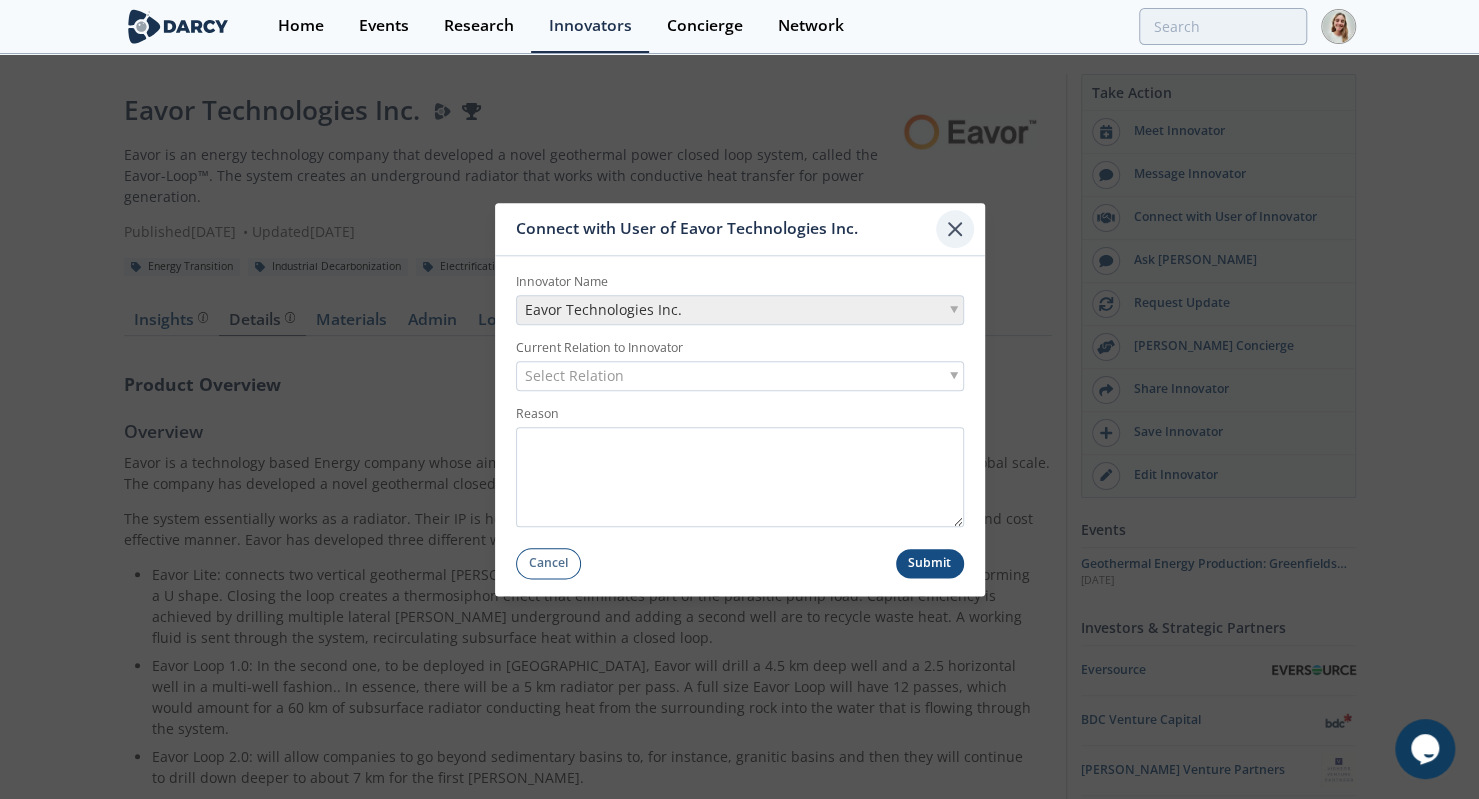 click 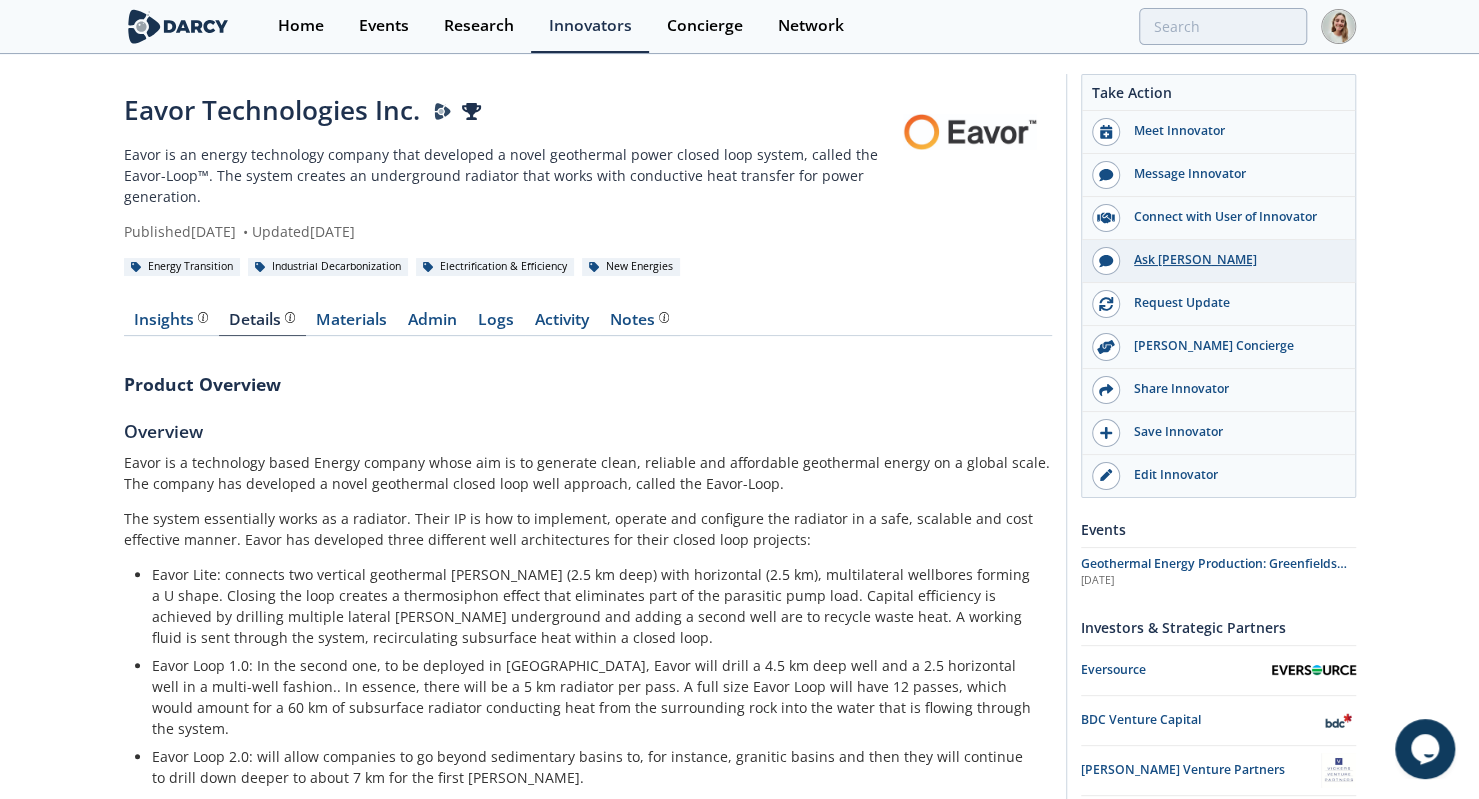 click on "Ask Darcy" at bounding box center (1232, 260) 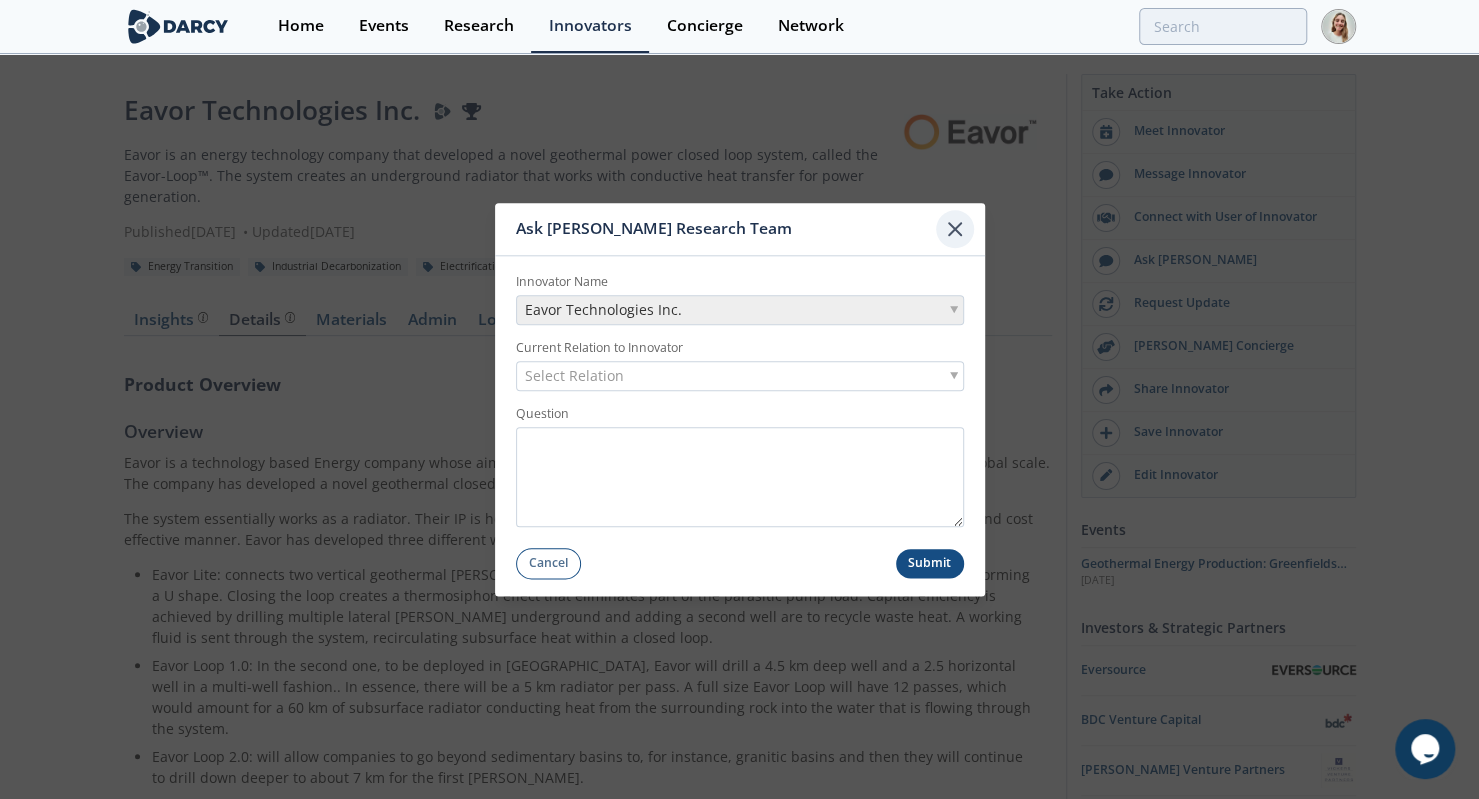 click 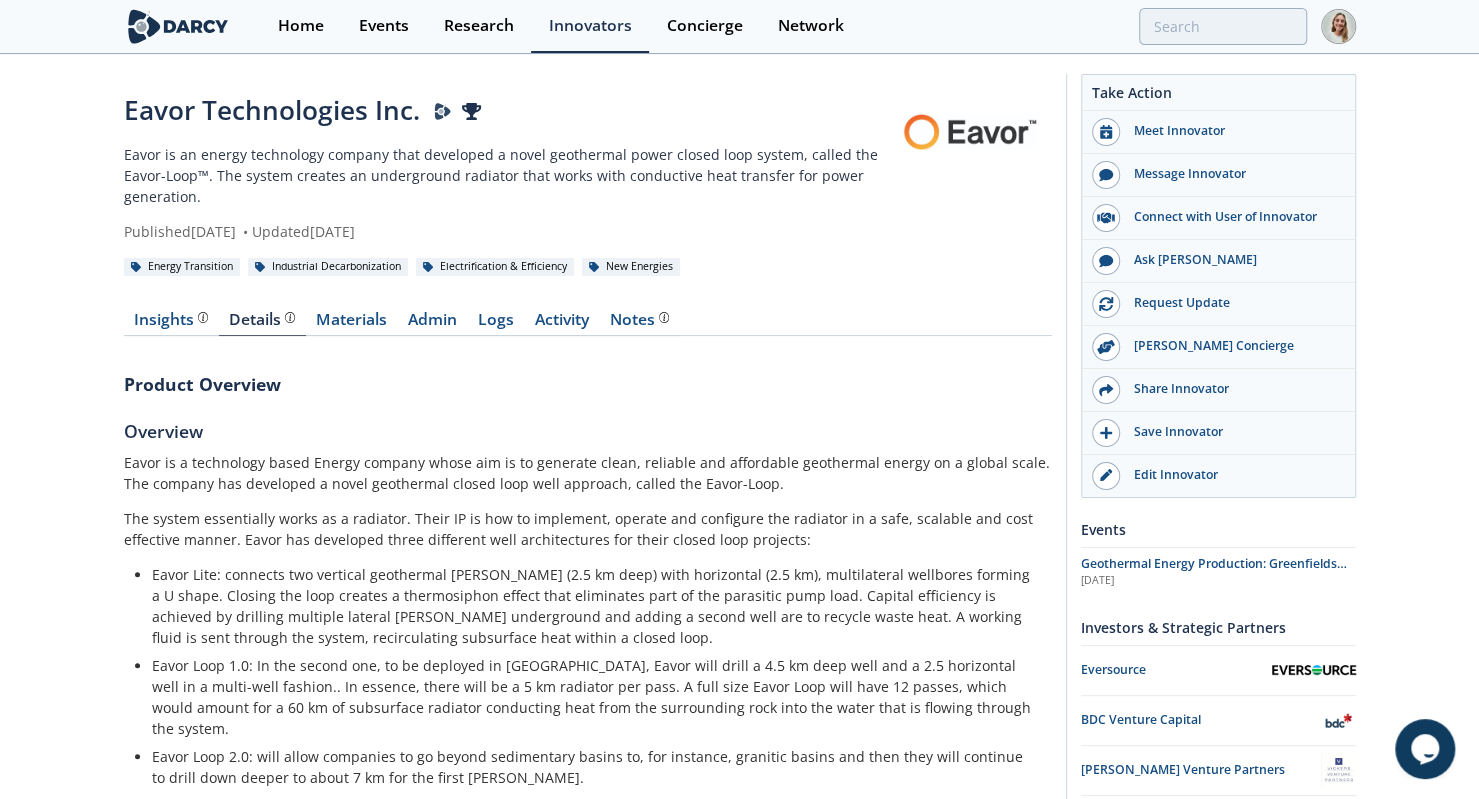click on "Insights
Details
Materials
Admin
Logs
Activity
Notes
Internal Notes are shared with users from Darcy Partners only" at bounding box center [588, 1238] 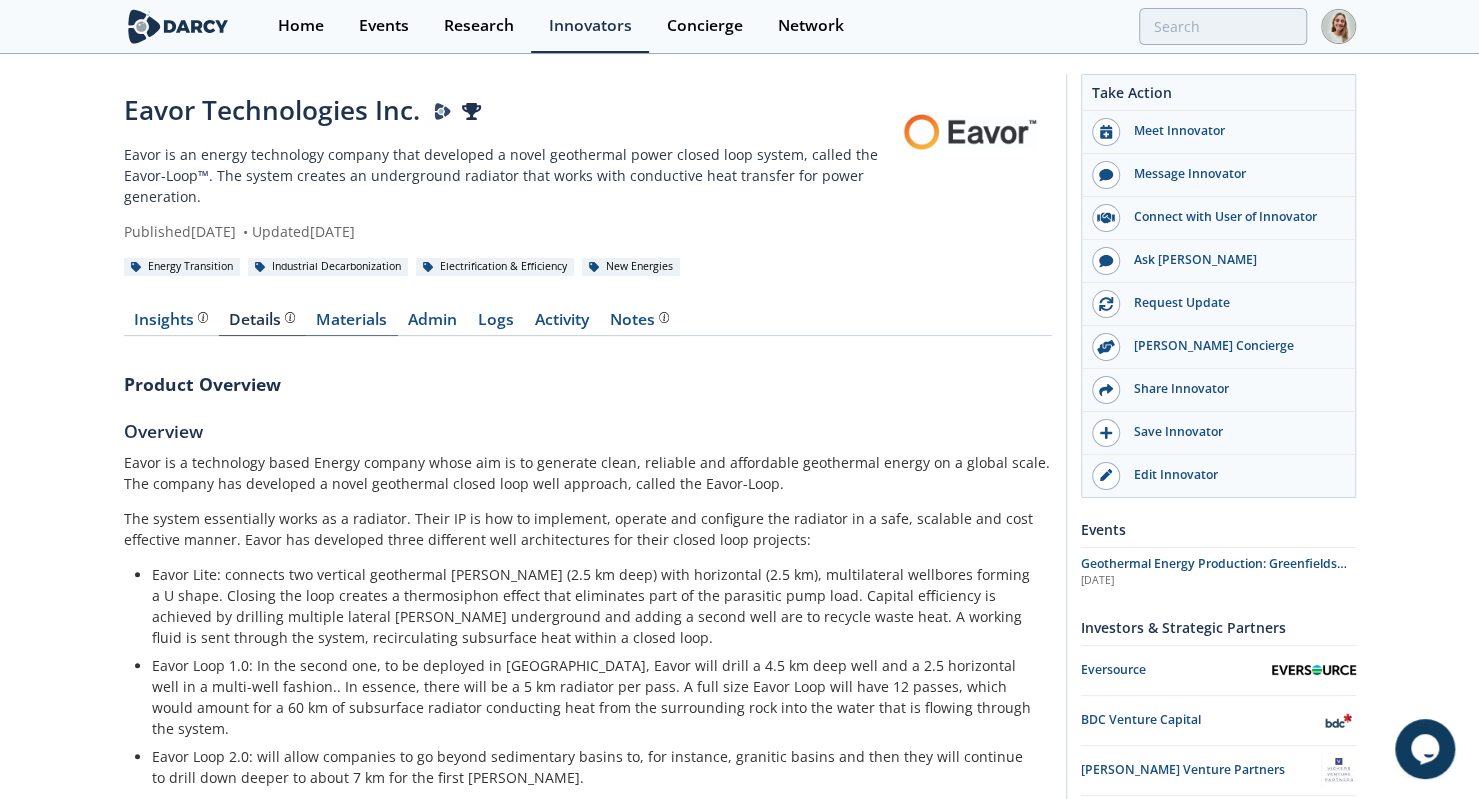 click on "Materials" at bounding box center (352, 324) 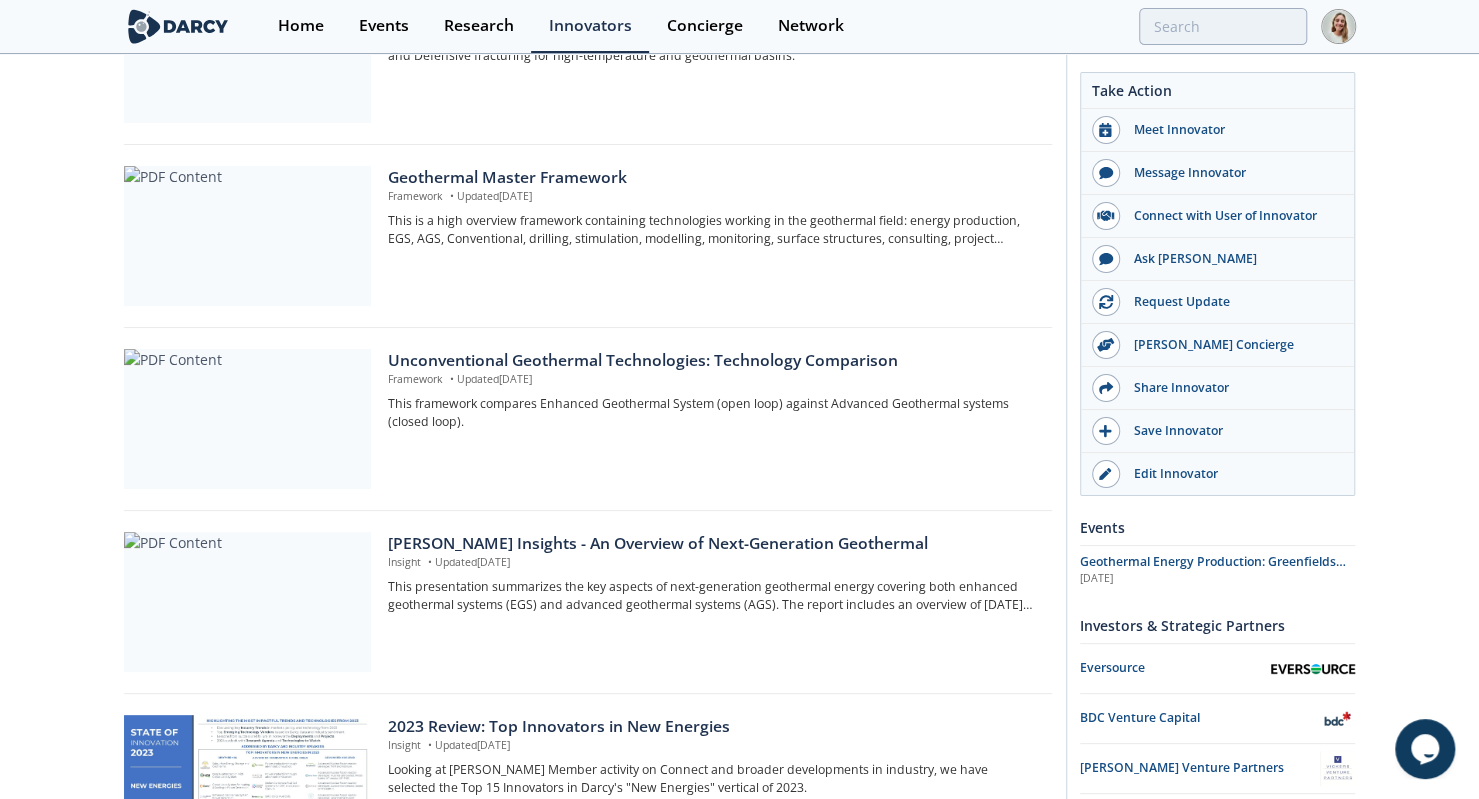 scroll, scrollTop: 0, scrollLeft: 0, axis: both 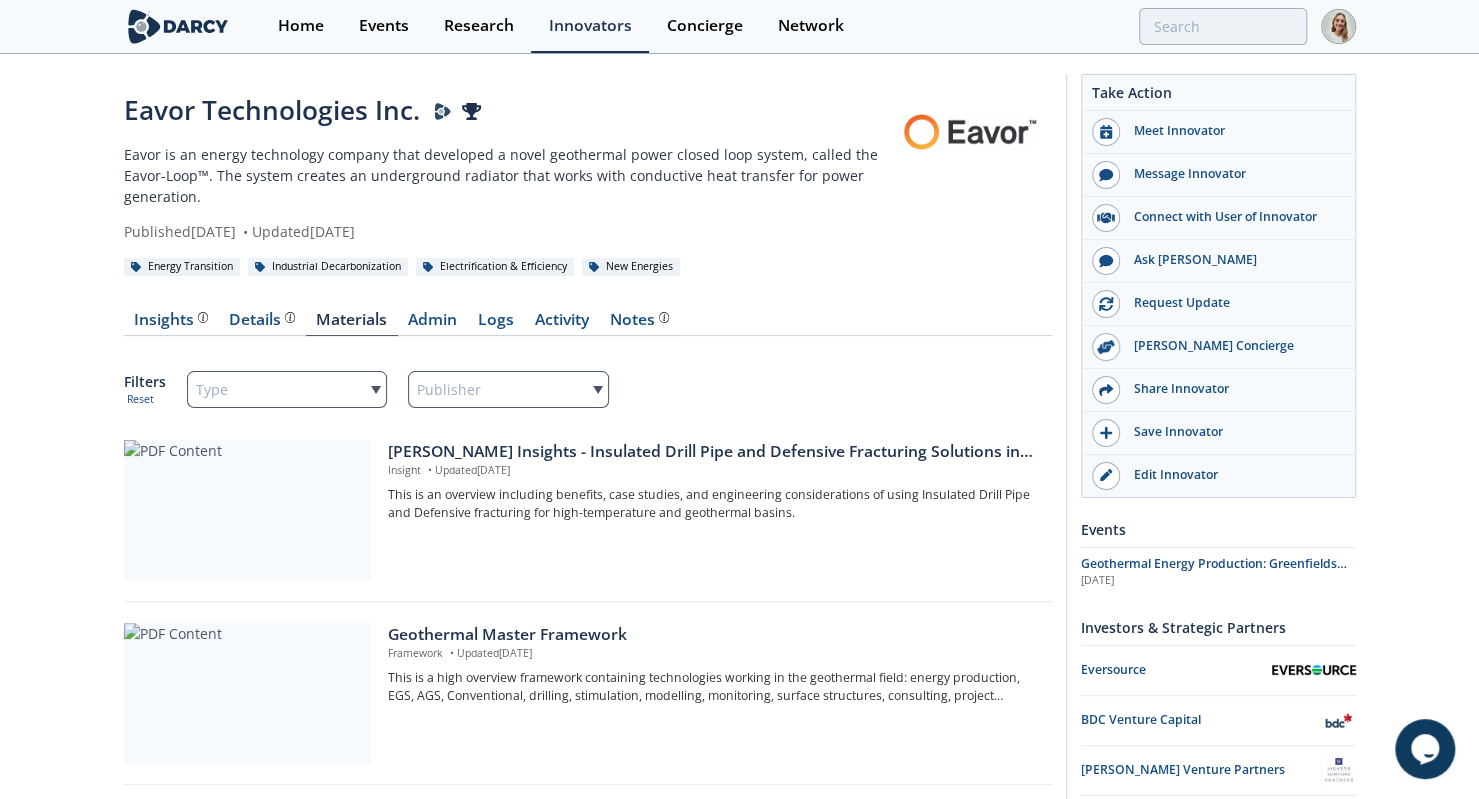 click on "Insights
Details
Materials
Admin
Logs
Activity
Notes
Internal Notes are shared with users from Darcy Partners only" at bounding box center [588, 1267] 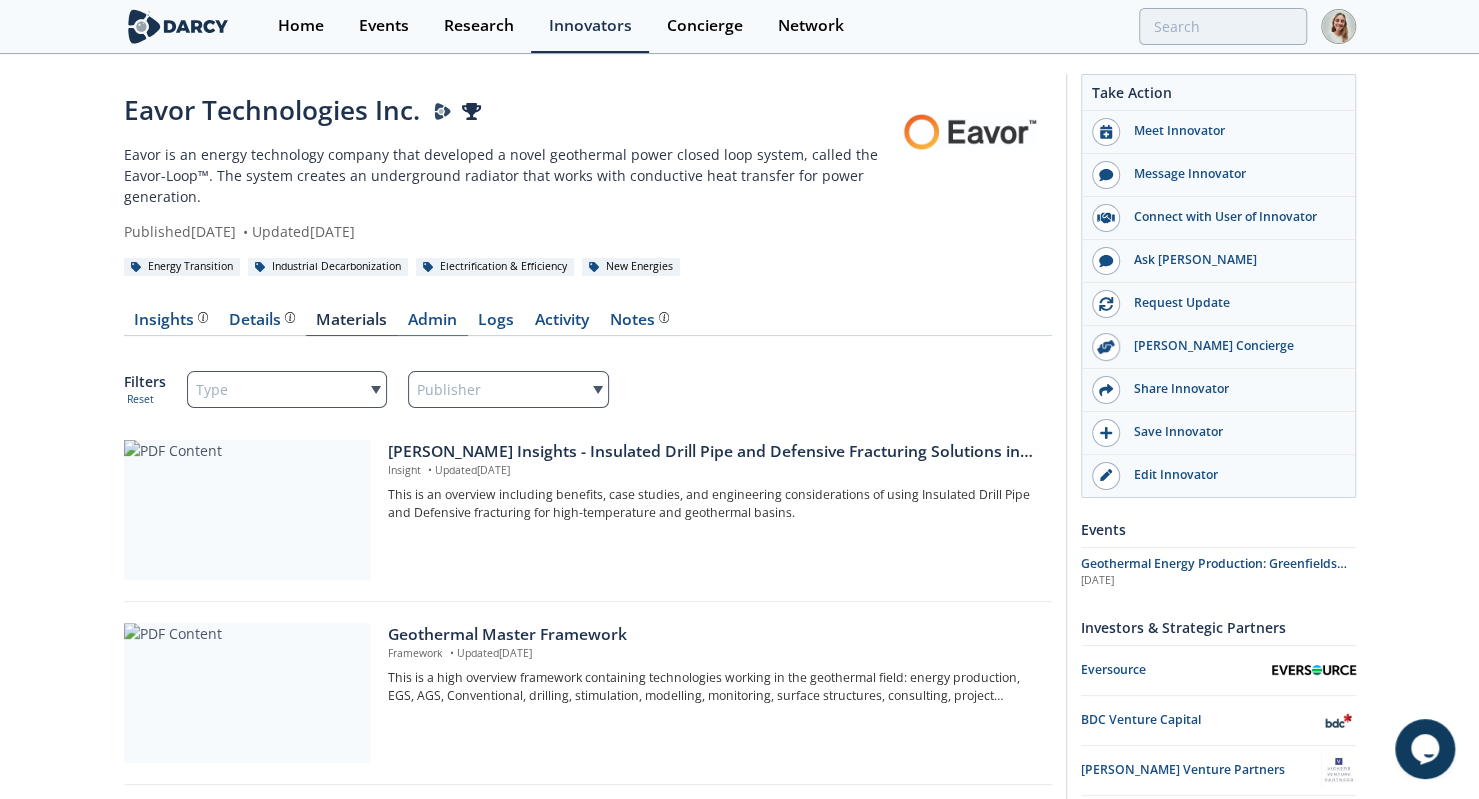 click on "Admin" at bounding box center [433, 324] 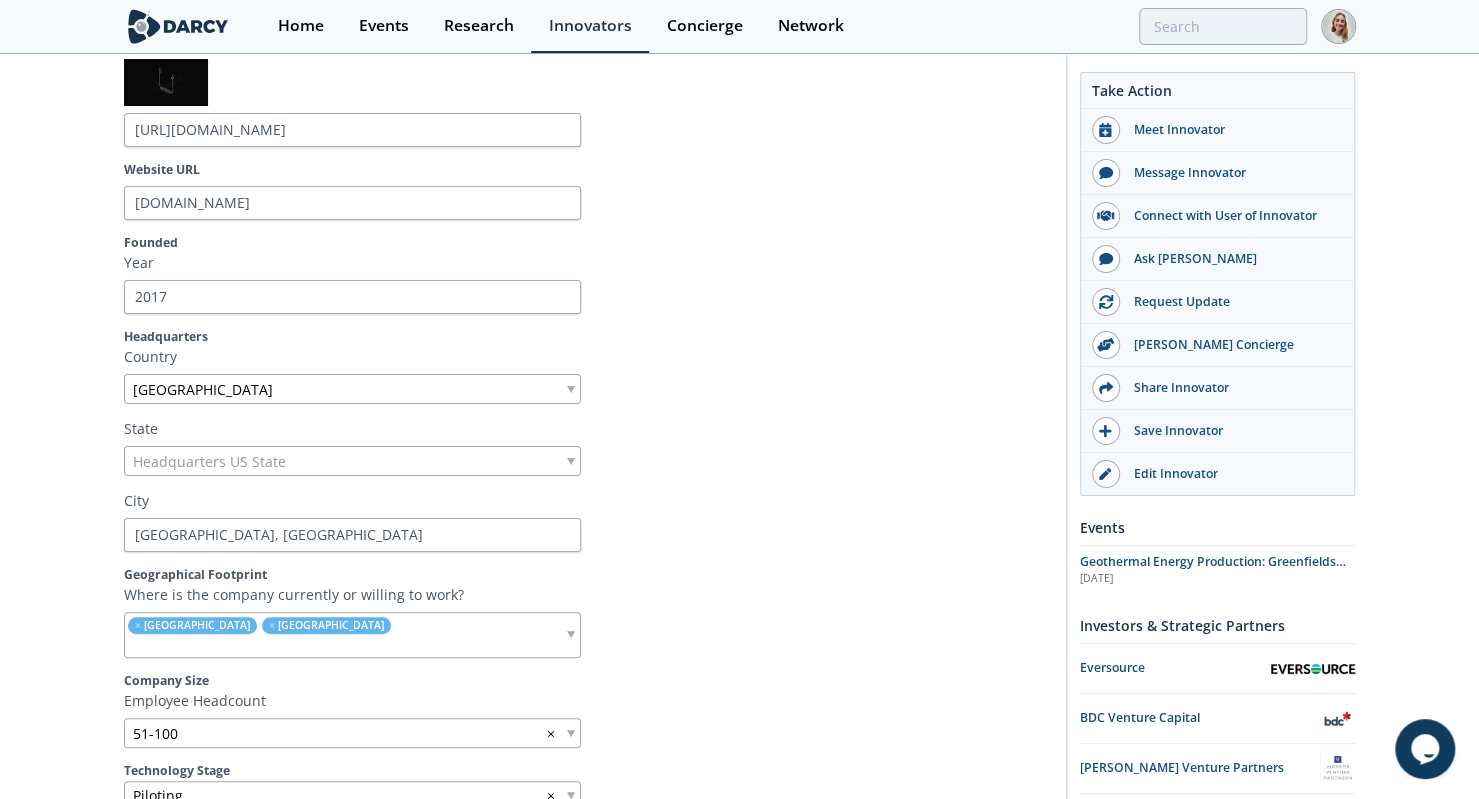 scroll, scrollTop: 0, scrollLeft: 0, axis: both 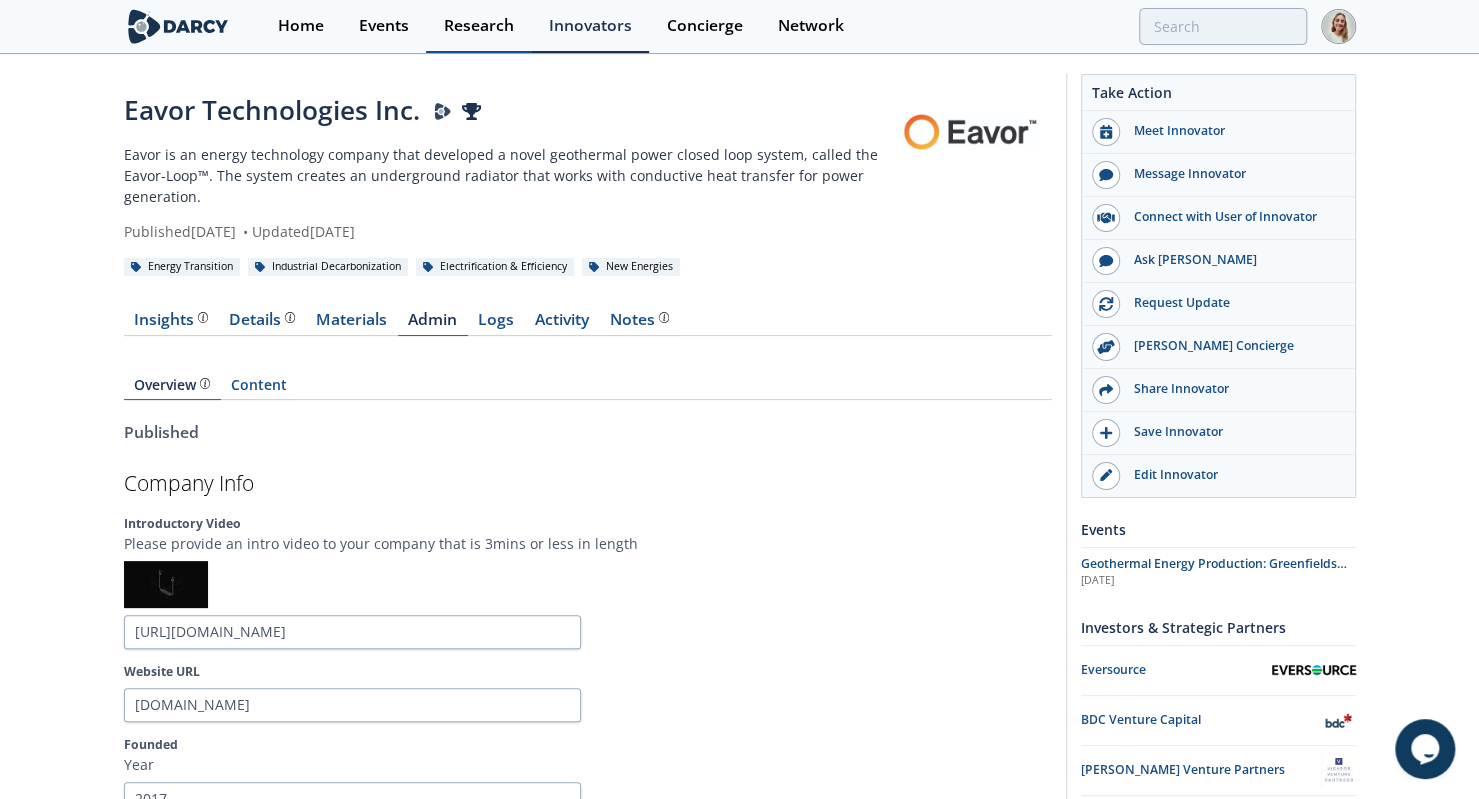 click on "Research" at bounding box center (479, 26) 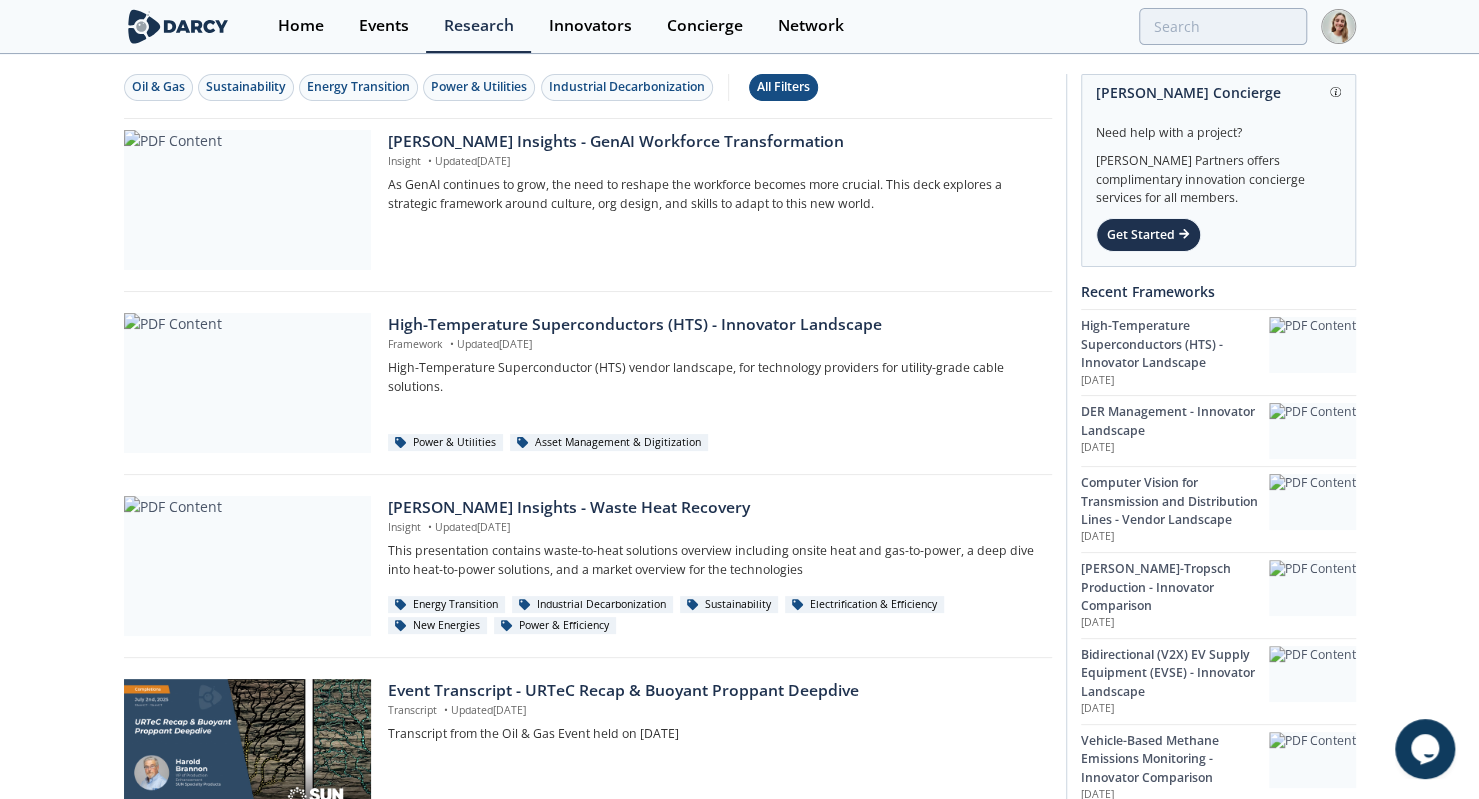 click on "All Filters" at bounding box center [783, 87] 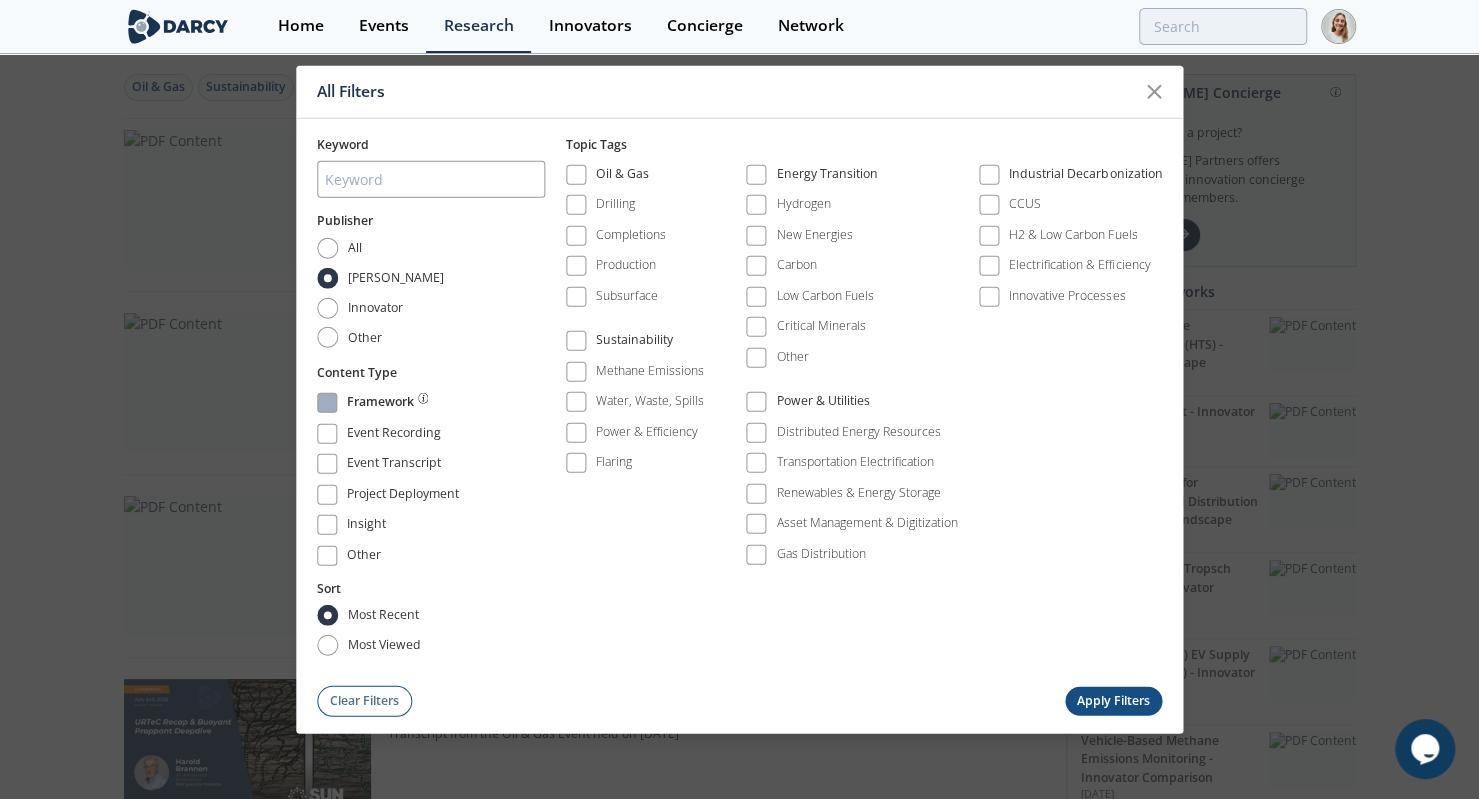 click on "Framework" at bounding box center [380, 405] 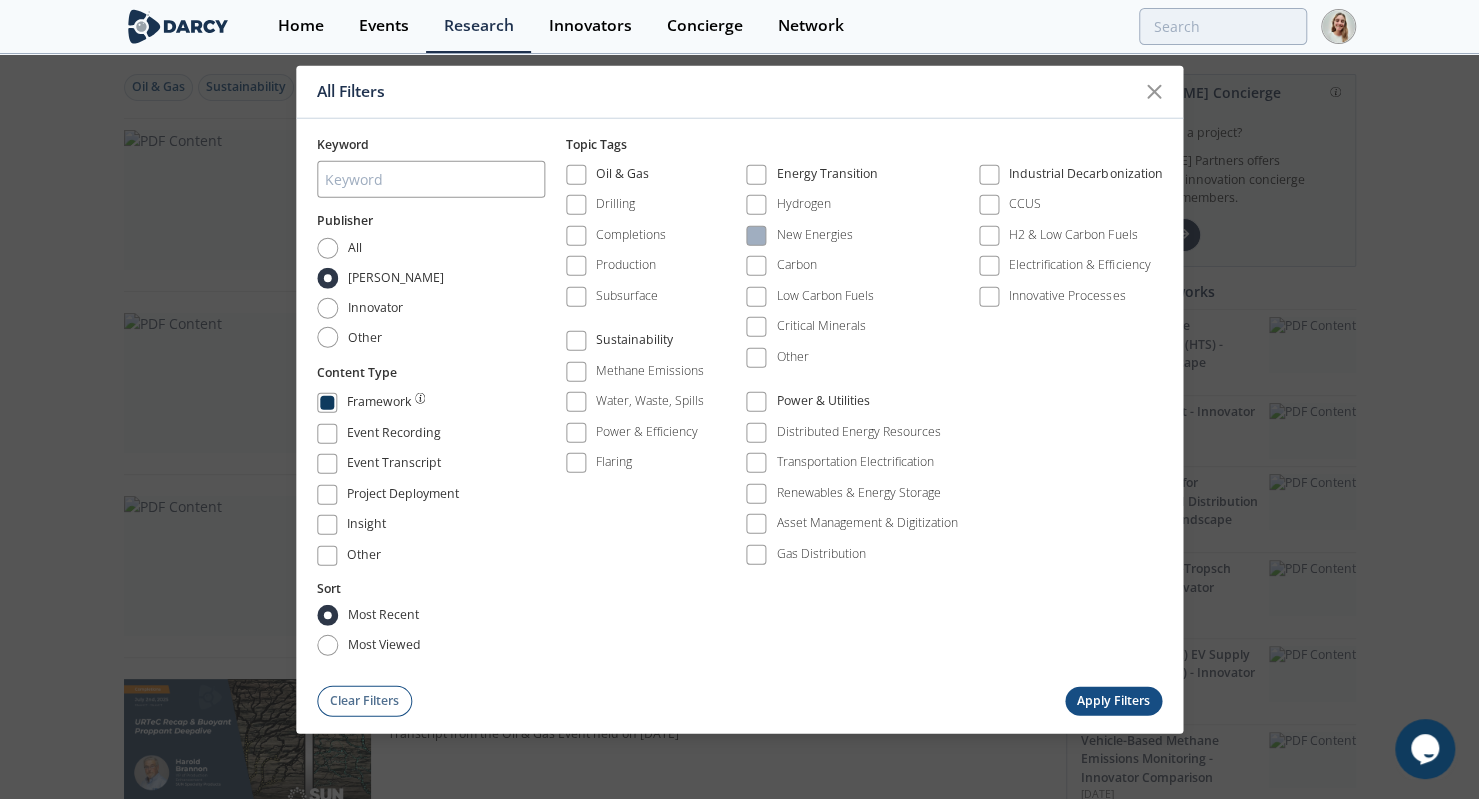 click at bounding box center [756, 236] 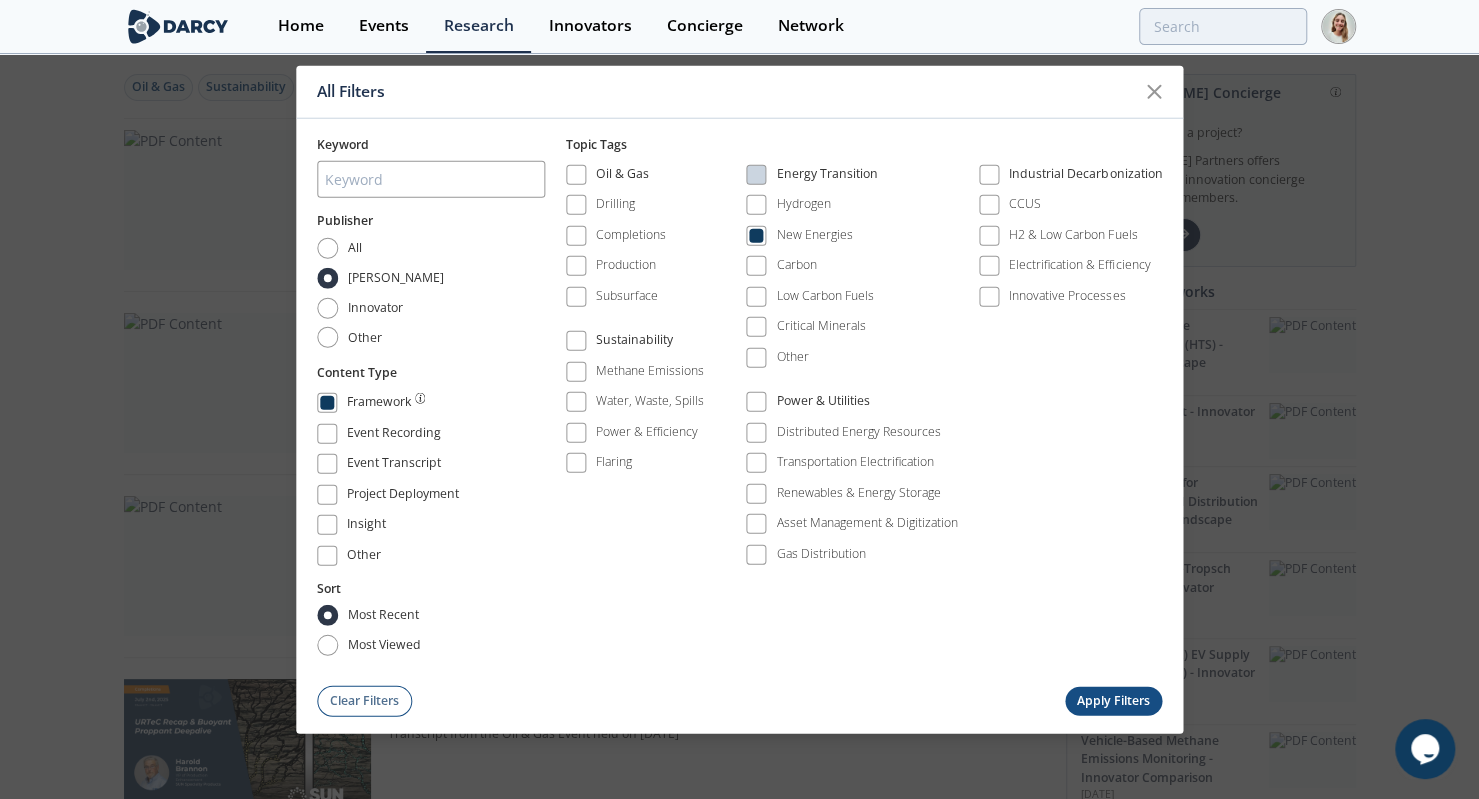 click on "Apply Filters" at bounding box center (1114, 700) 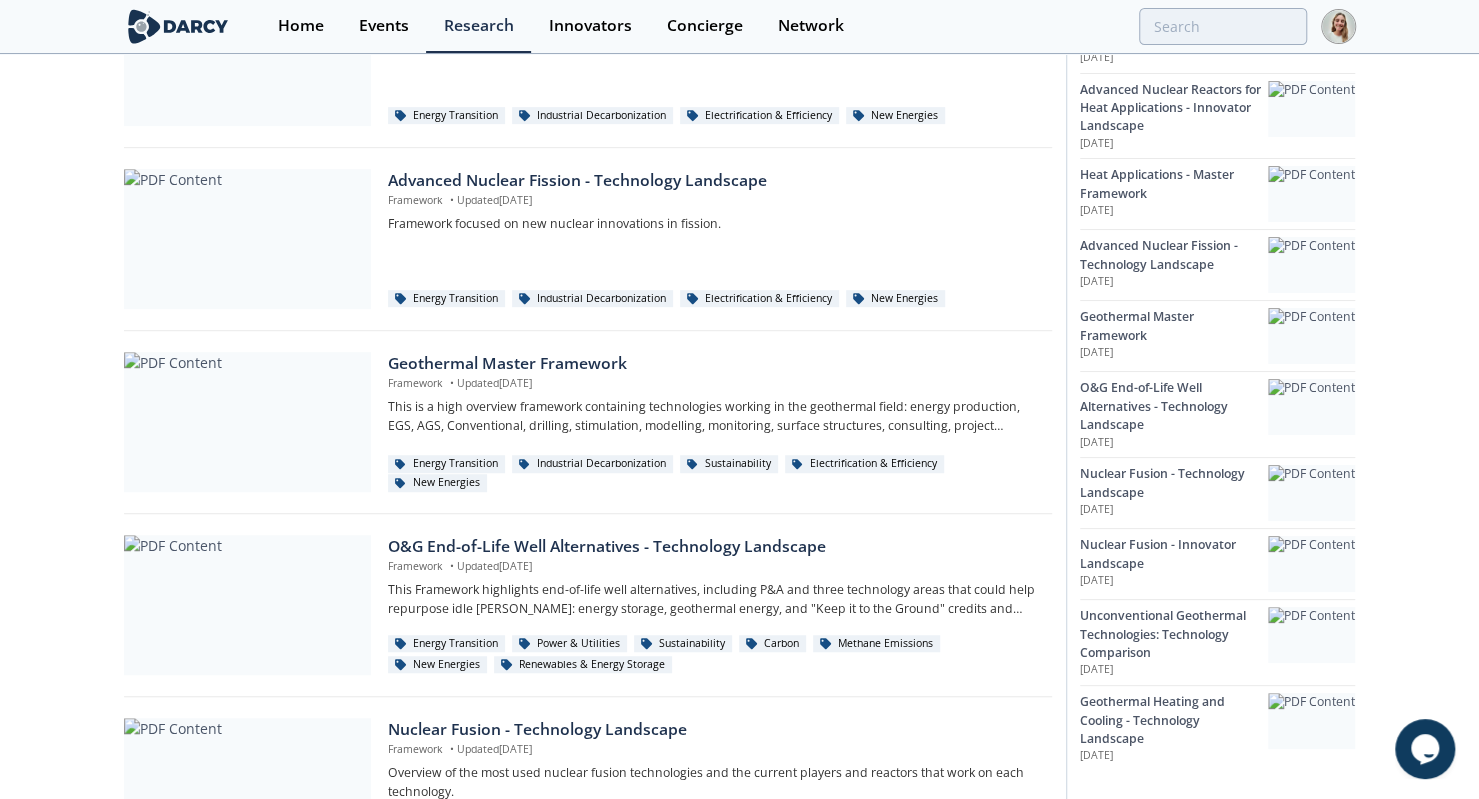 scroll, scrollTop: 511, scrollLeft: 0, axis: vertical 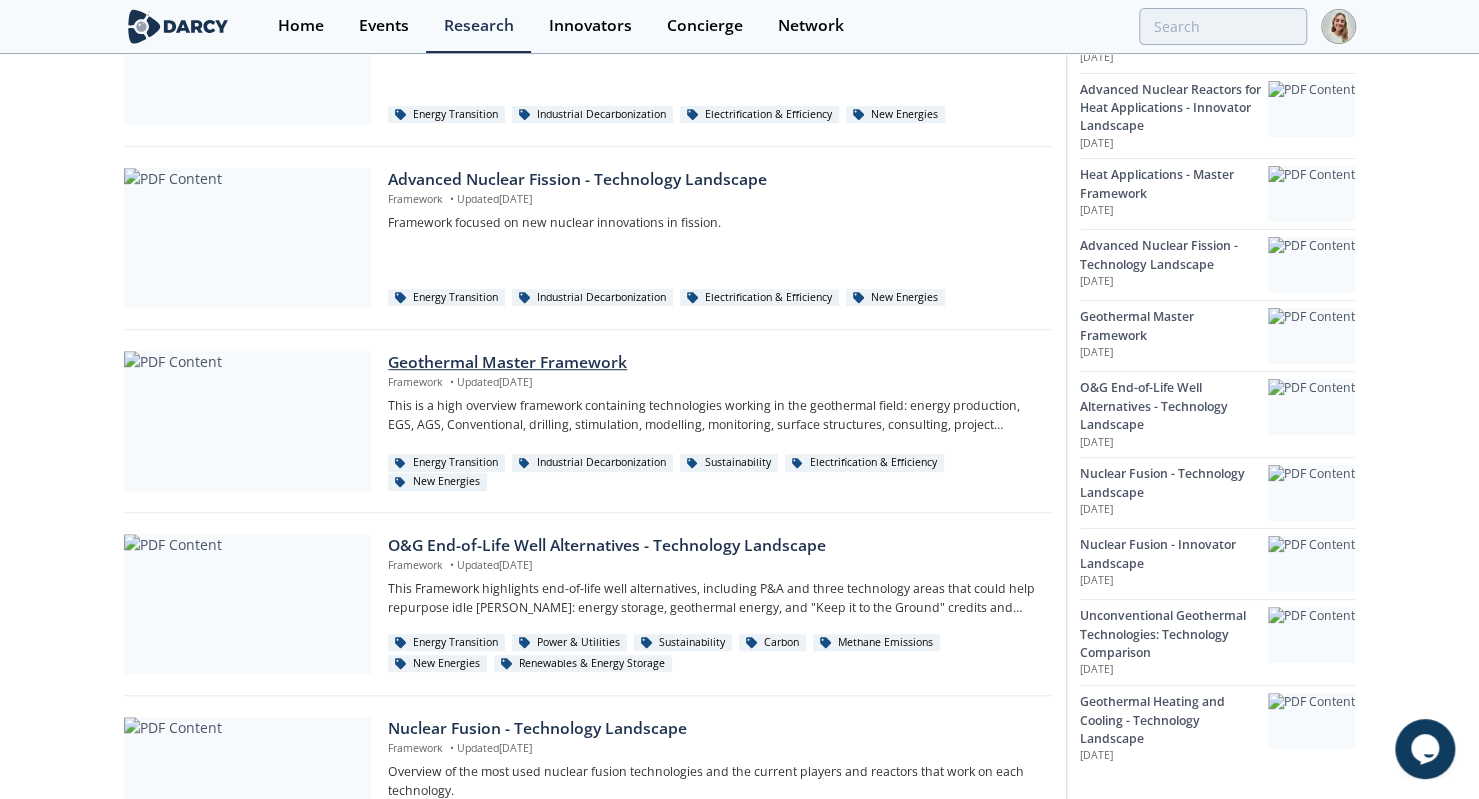 click on "Geothermal Master Framework" at bounding box center (712, 363) 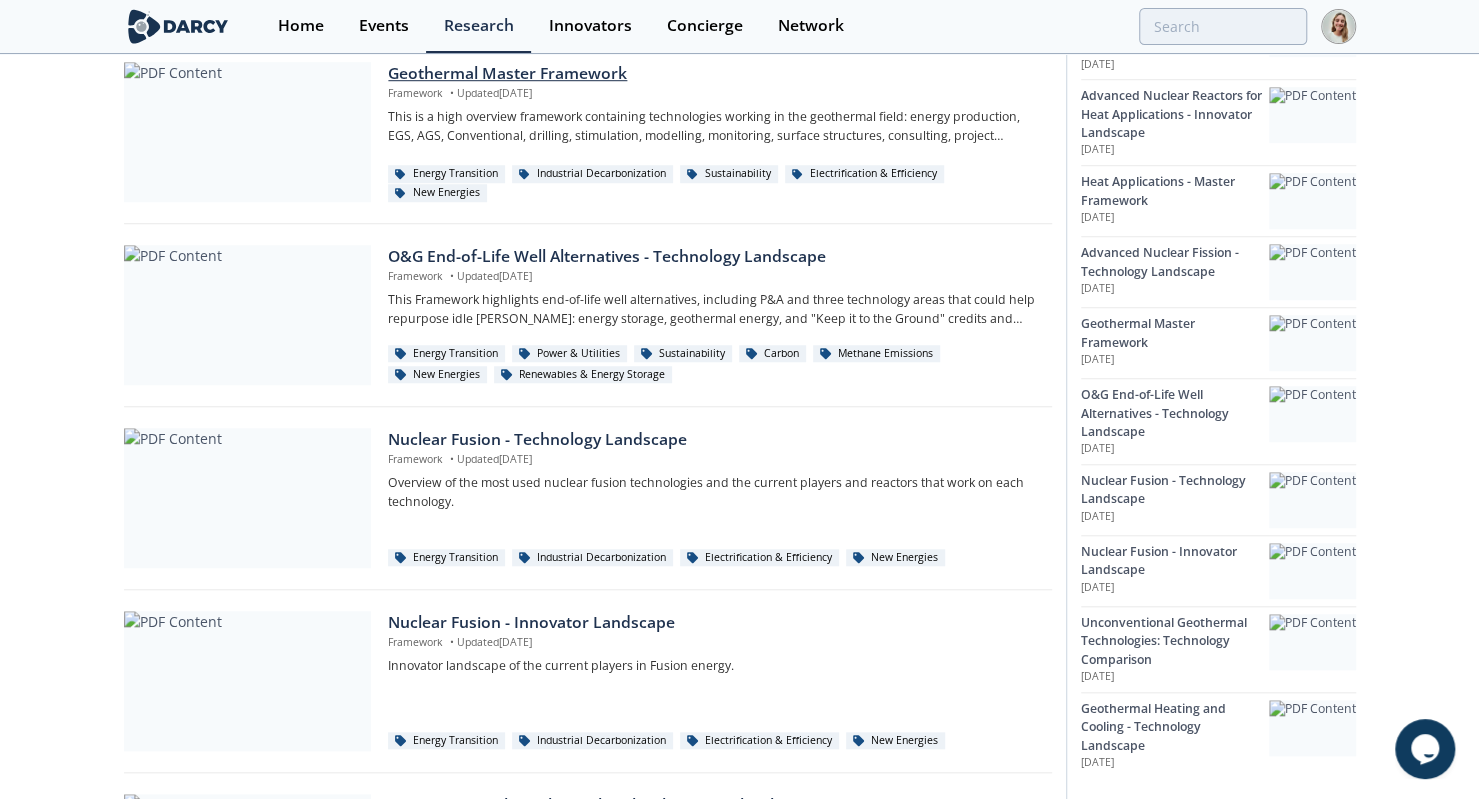 scroll, scrollTop: 0, scrollLeft: 0, axis: both 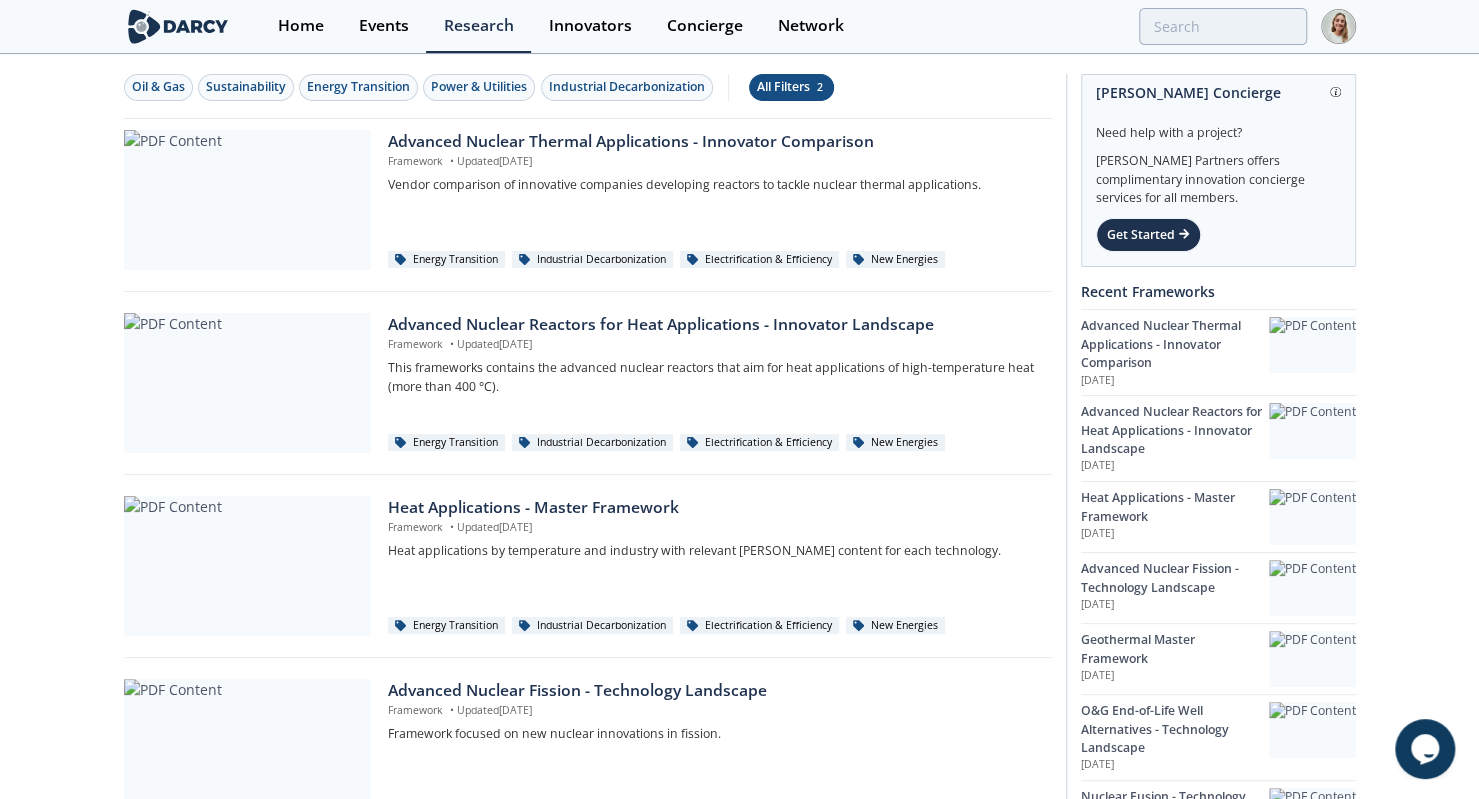 click on "All Filters
2" at bounding box center [791, 87] 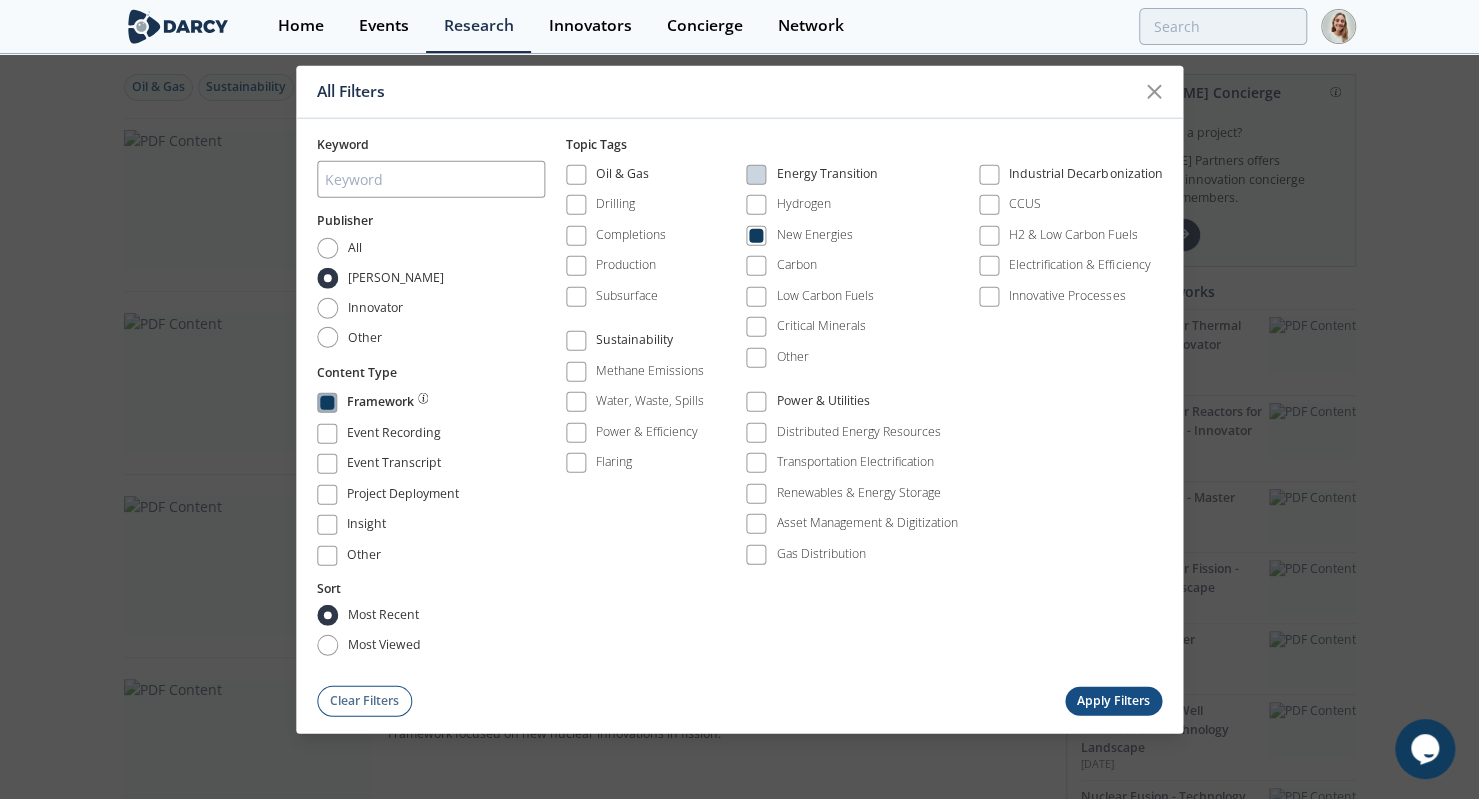 click at bounding box center [327, 403] 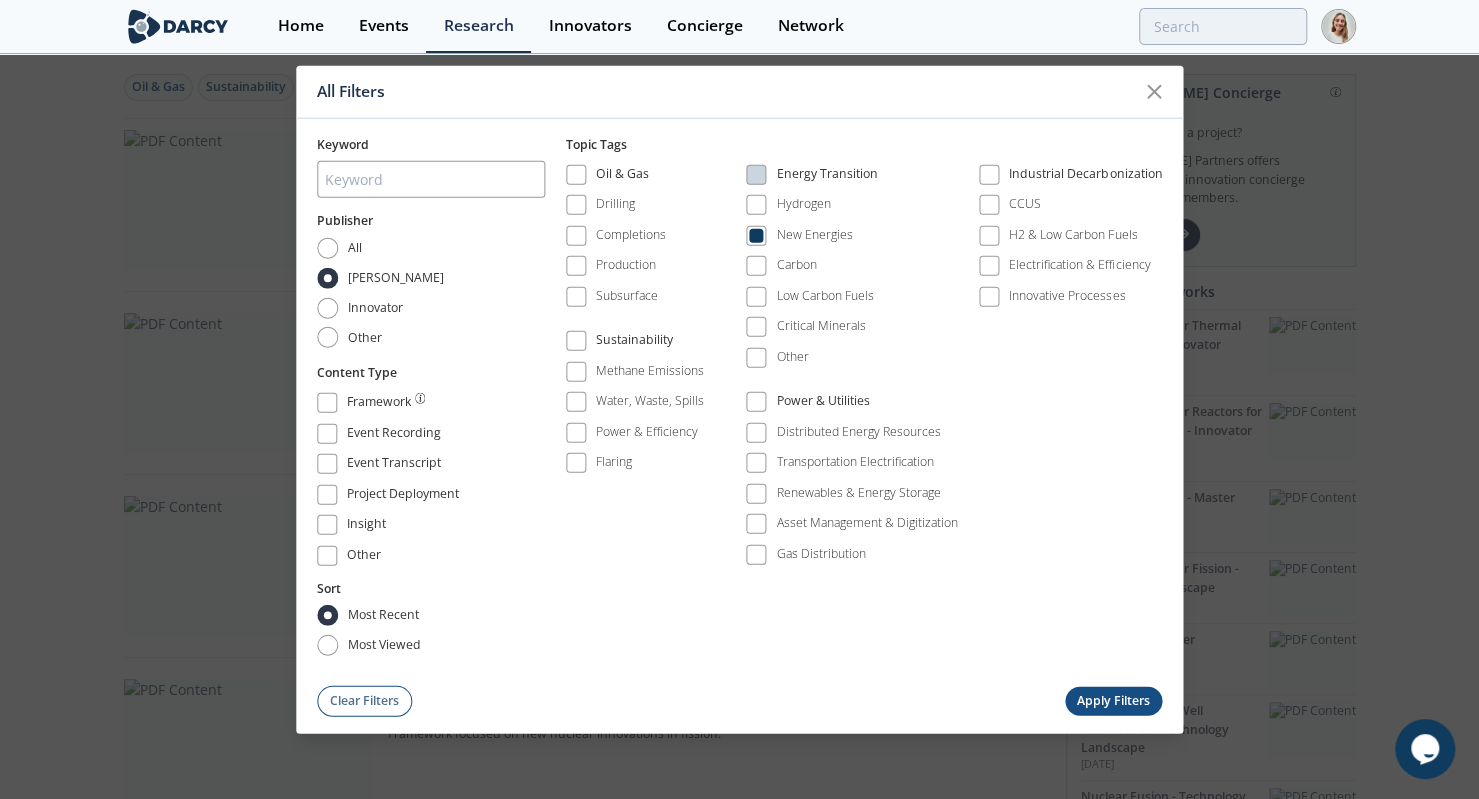 click at bounding box center (327, 525) 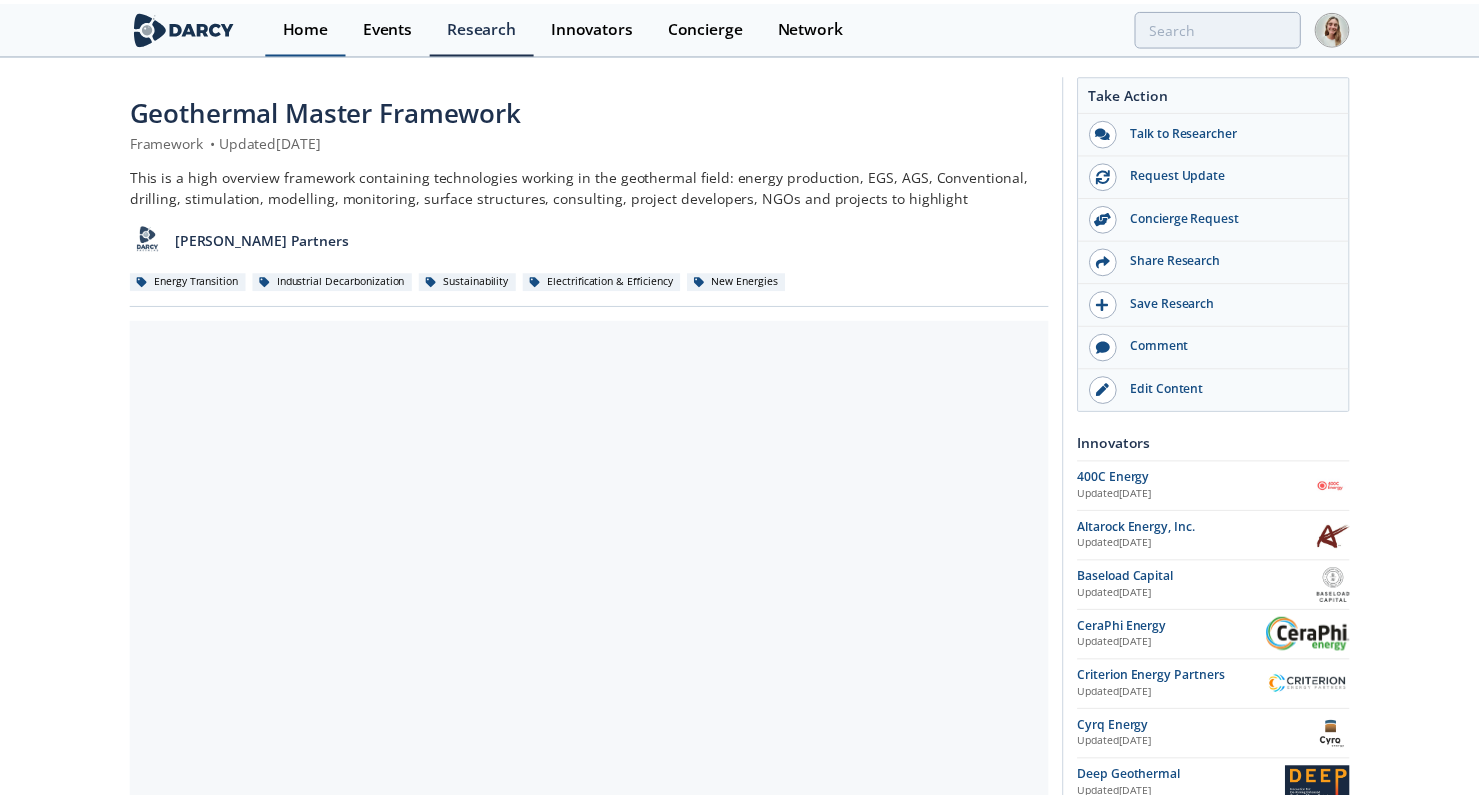 scroll, scrollTop: 0, scrollLeft: 0, axis: both 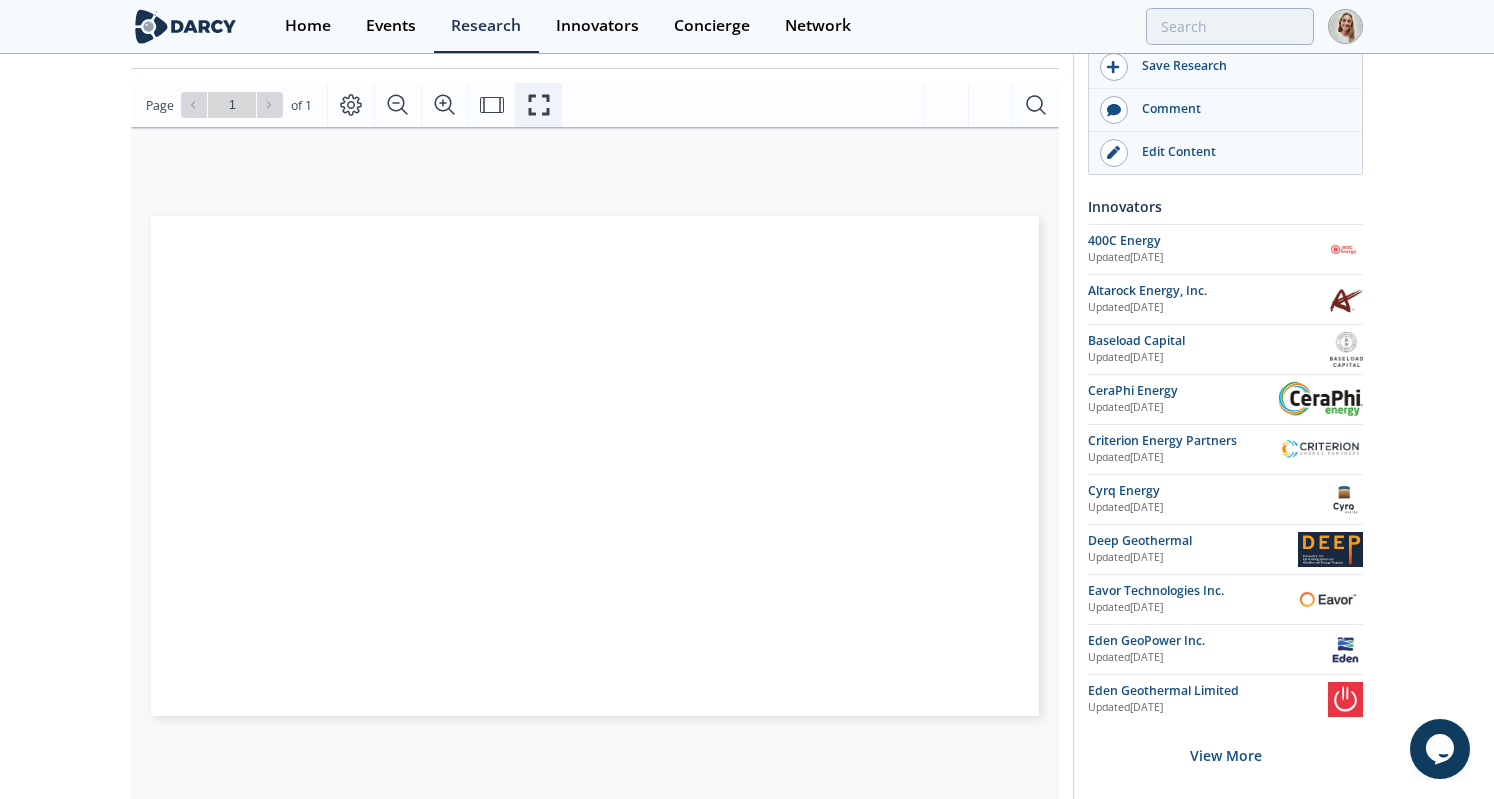 click at bounding box center [538, 105] 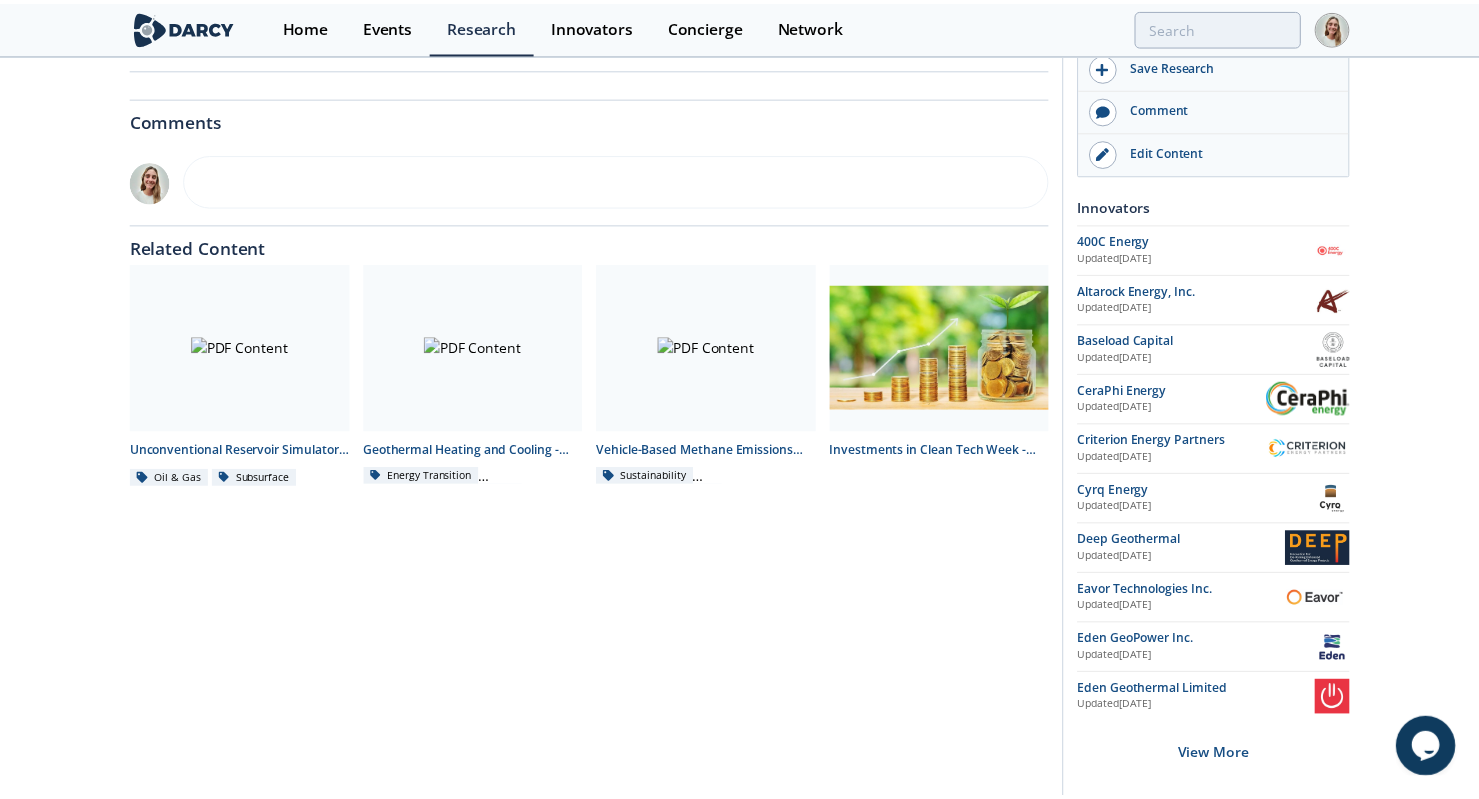 scroll, scrollTop: 0, scrollLeft: 0, axis: both 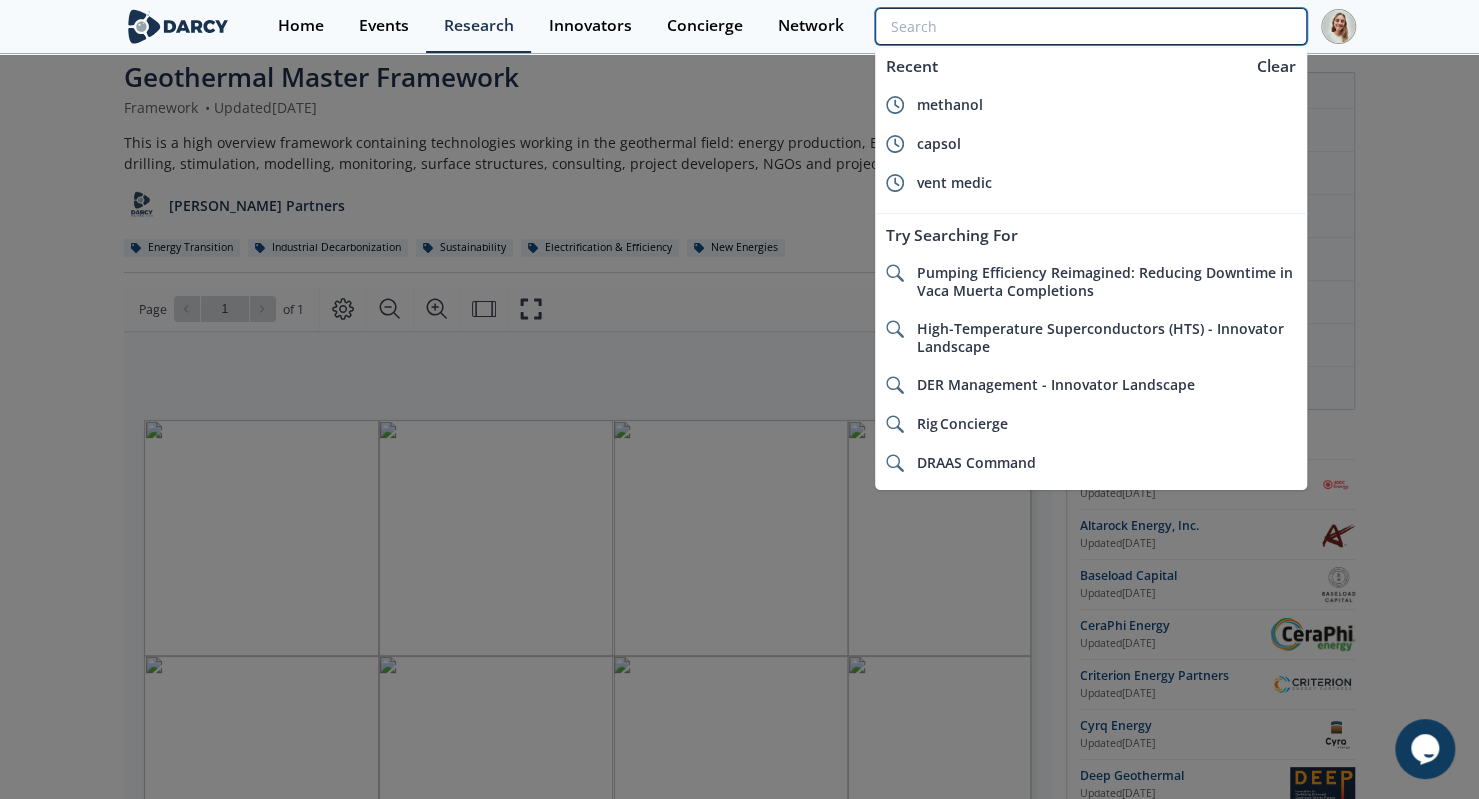 click at bounding box center (1090, 26) 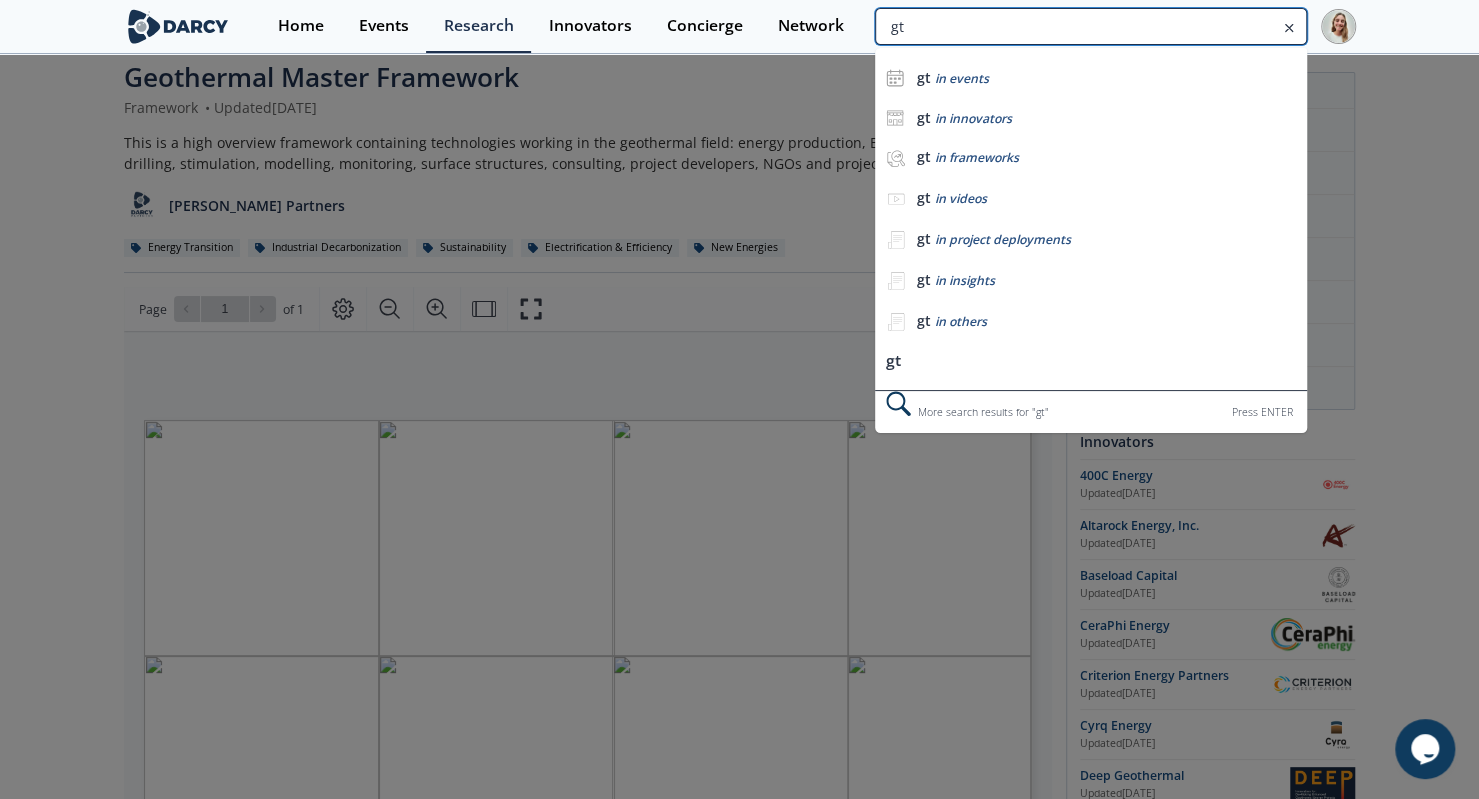 type on "g" 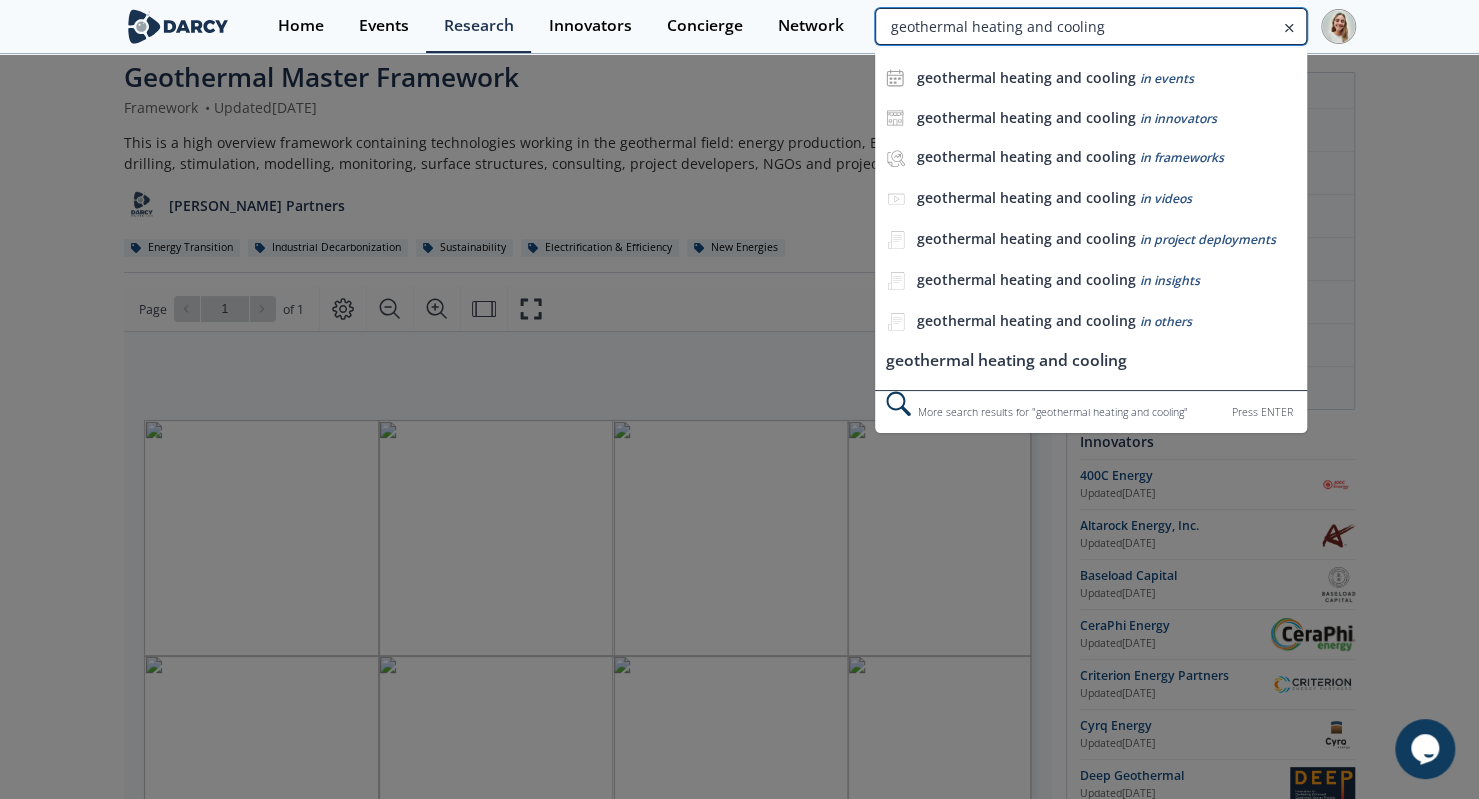 type on "geothermal heating and cooling" 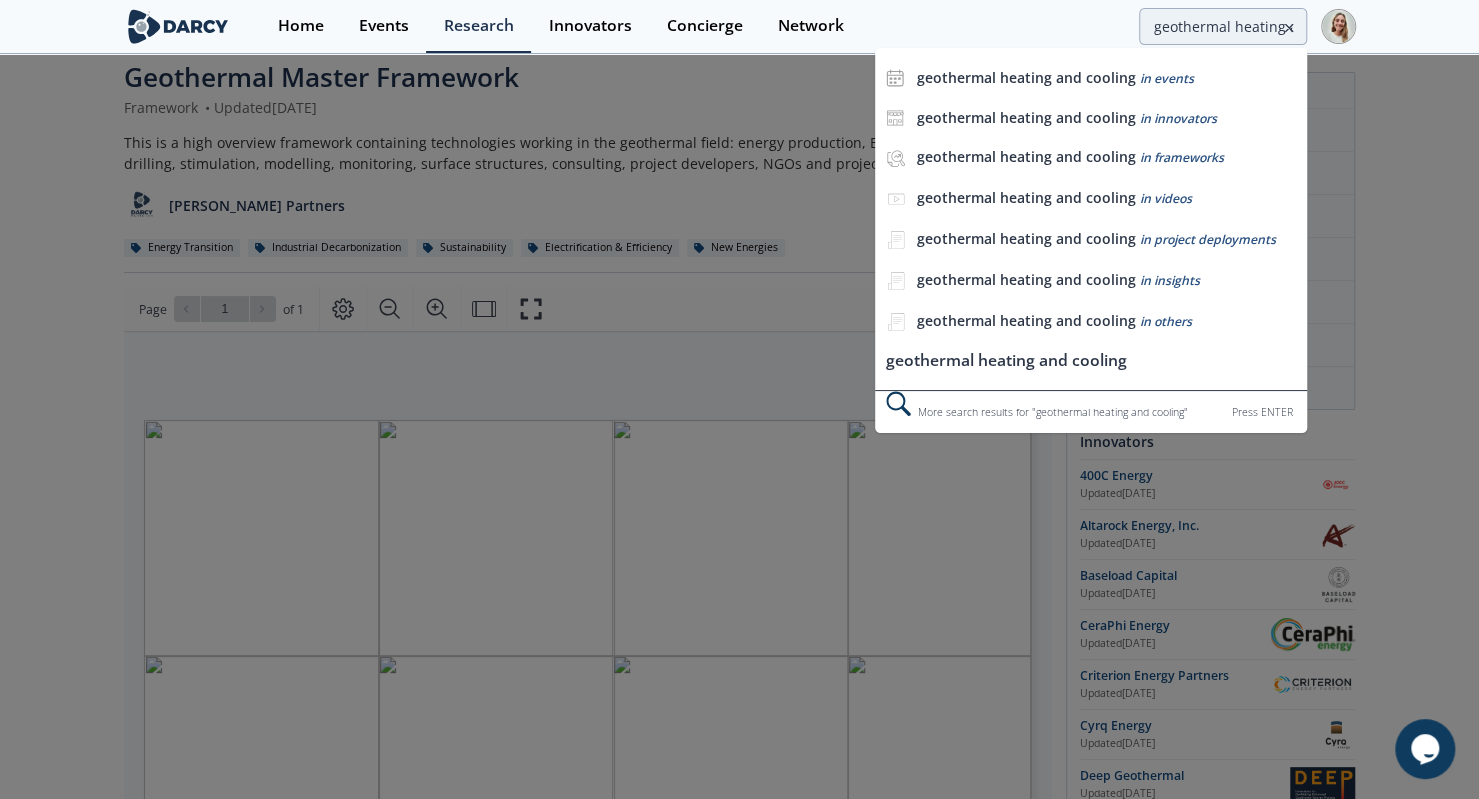 scroll, scrollTop: 0, scrollLeft: 0, axis: both 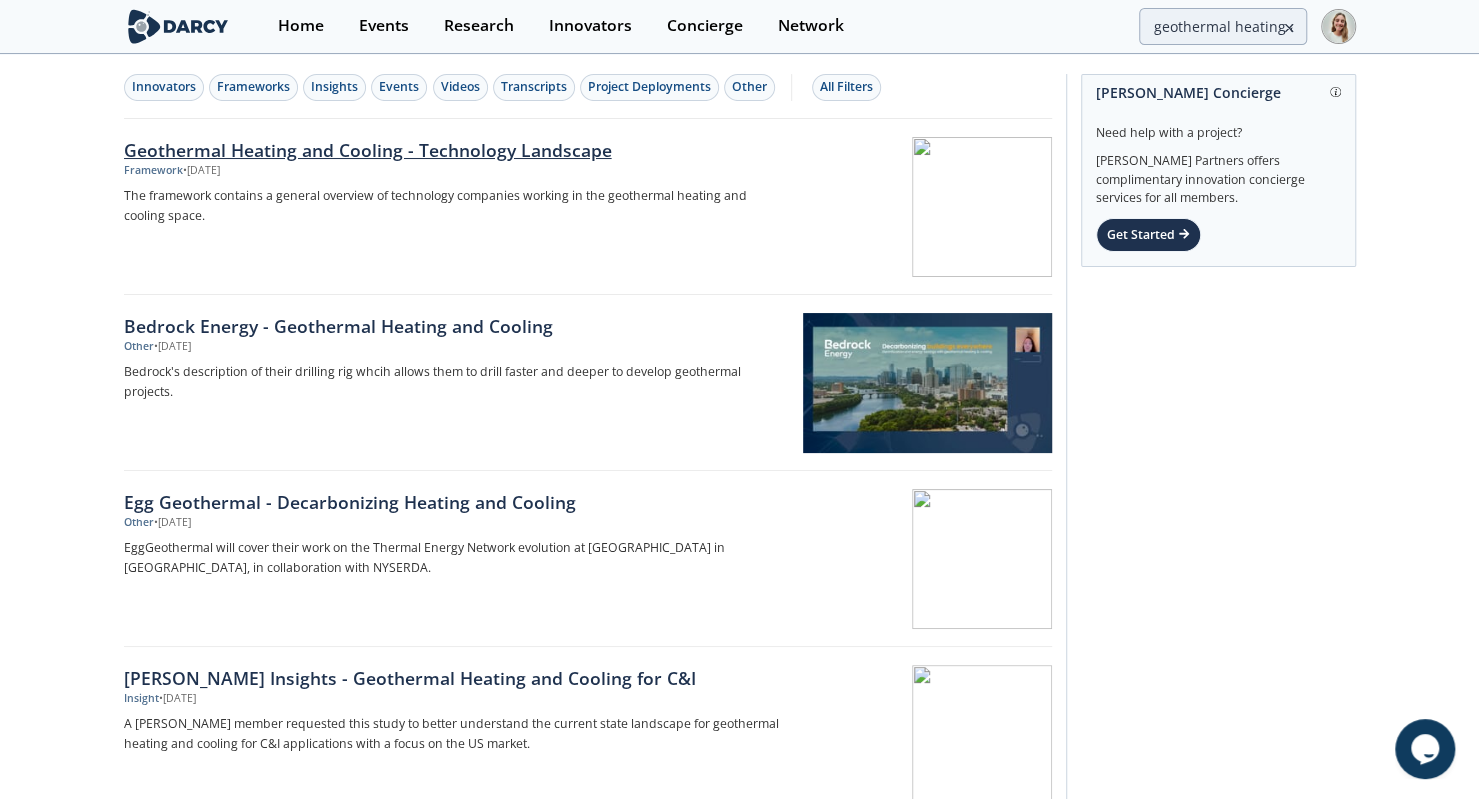 click on "Geothermal Heating and Cooling - Technology Landscape" at bounding box center [455, 150] 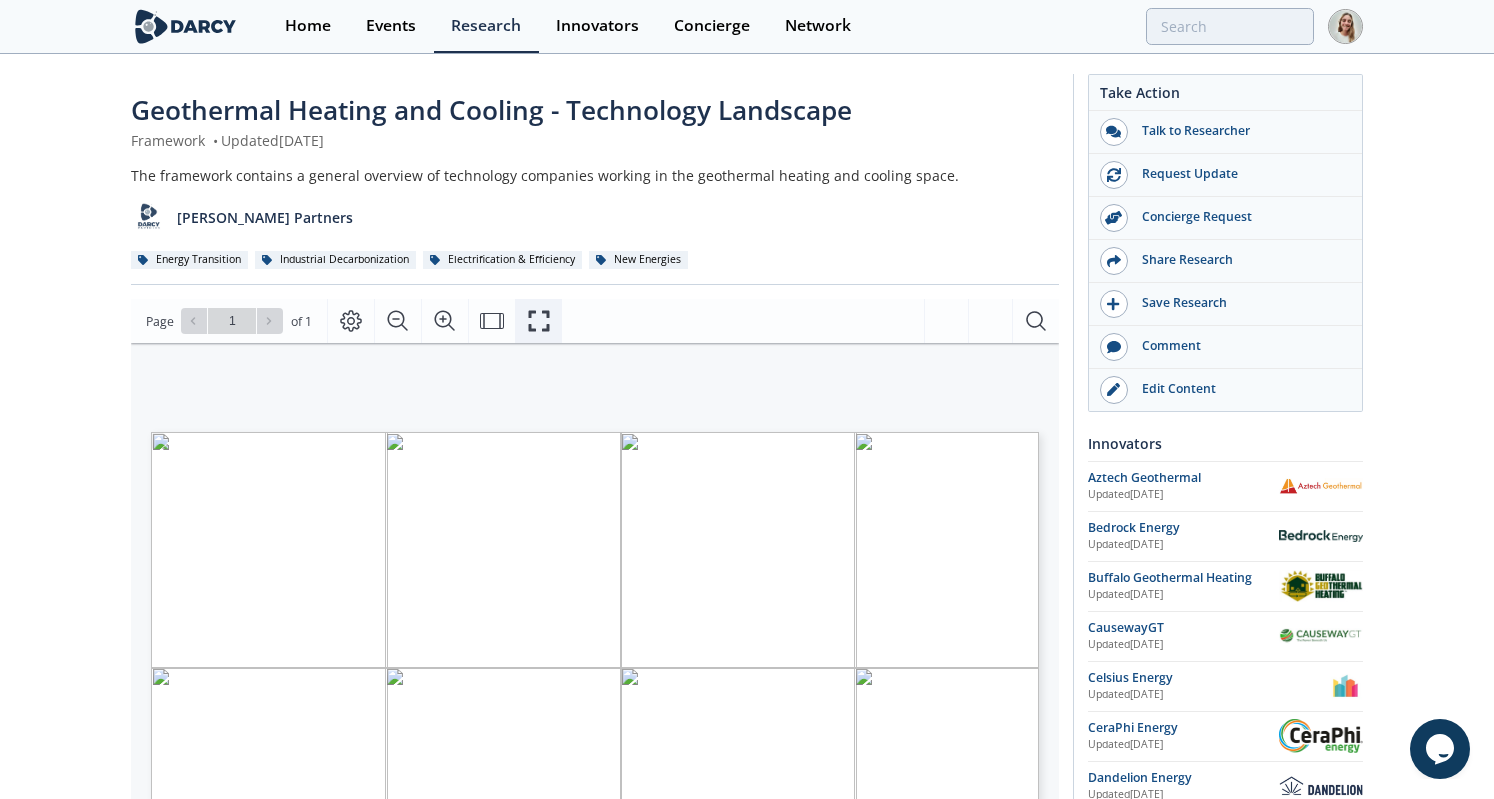 click at bounding box center [538, 321] 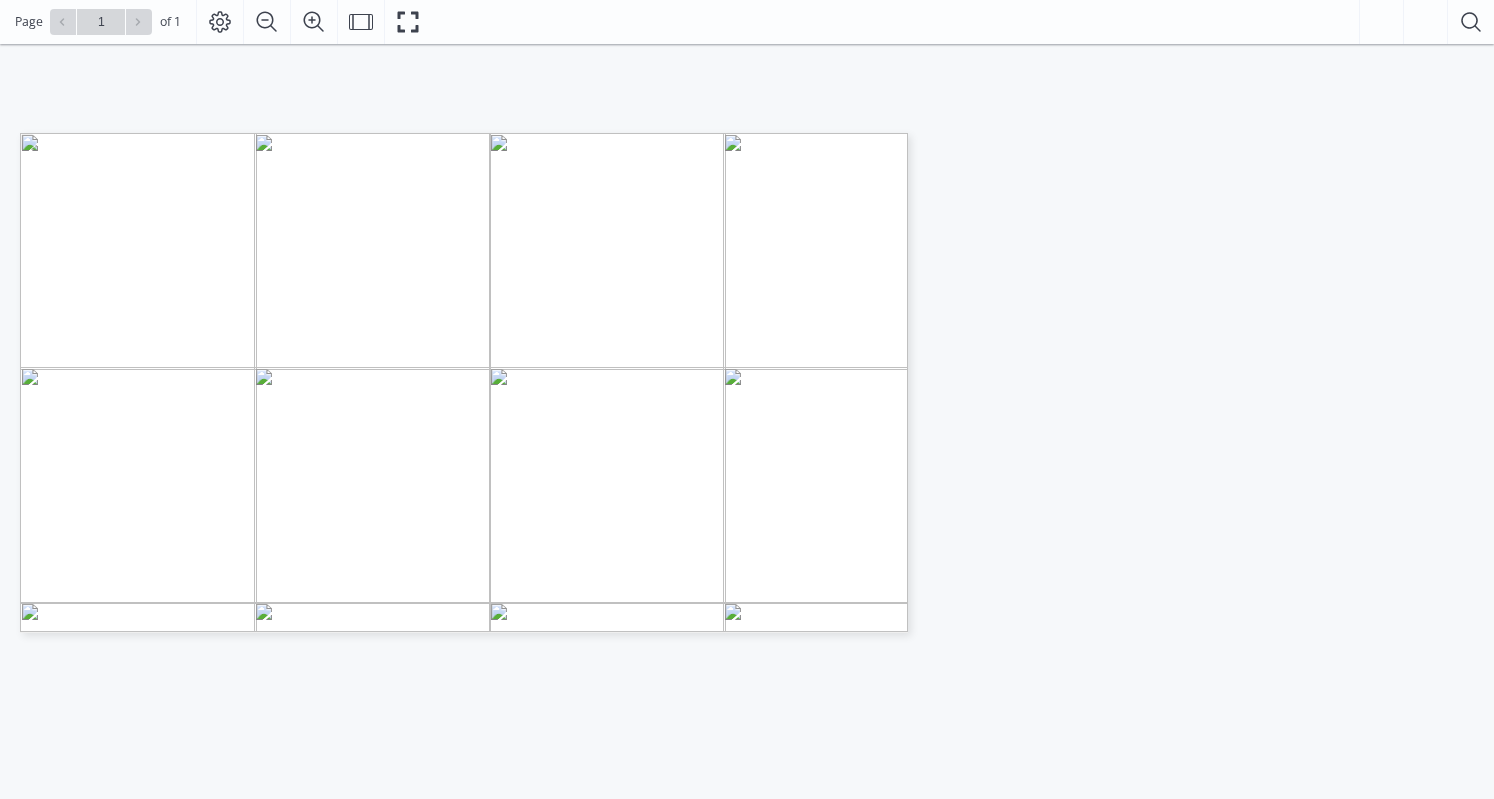 click at bounding box center (803, 519) 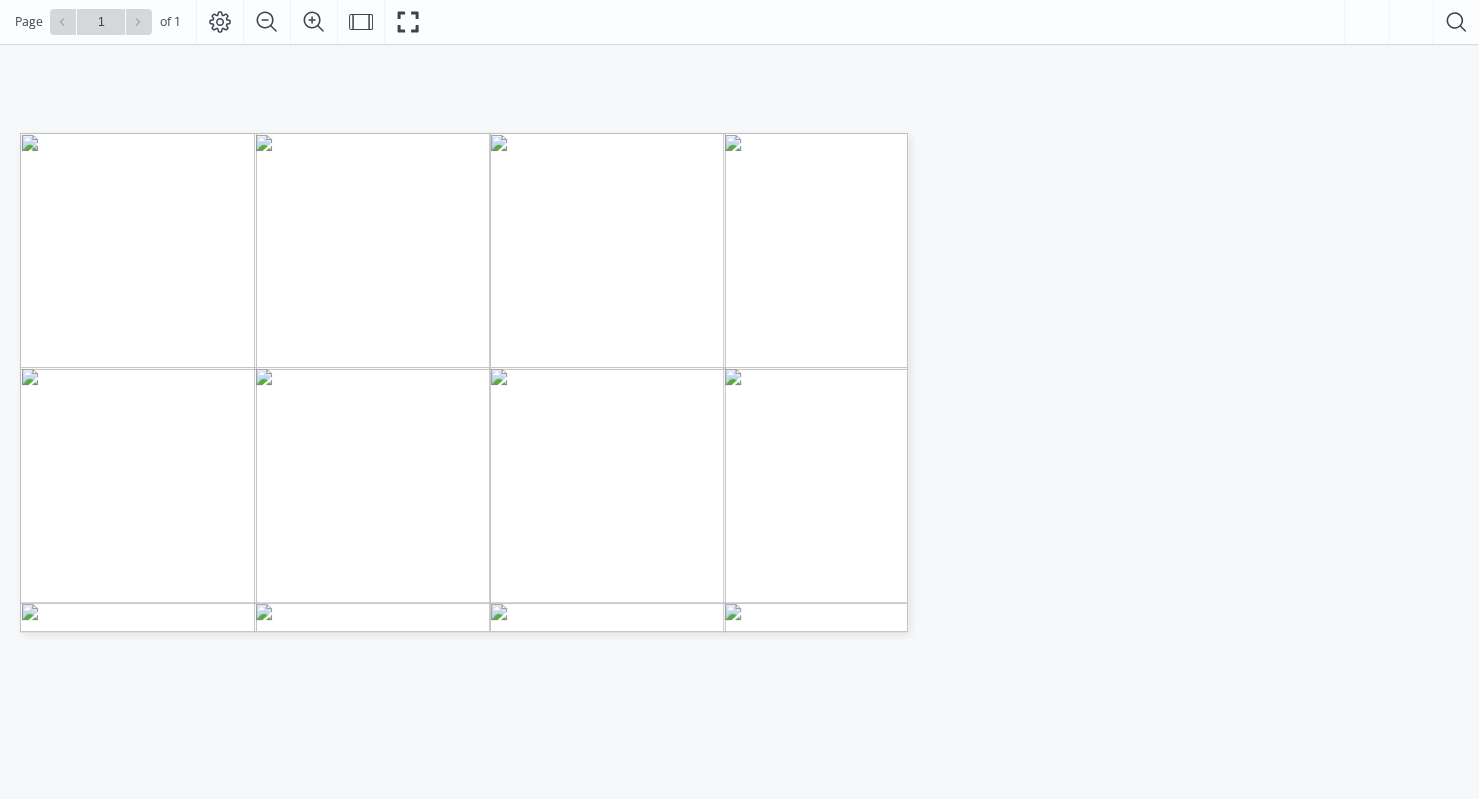 scroll, scrollTop: 0, scrollLeft: 0, axis: both 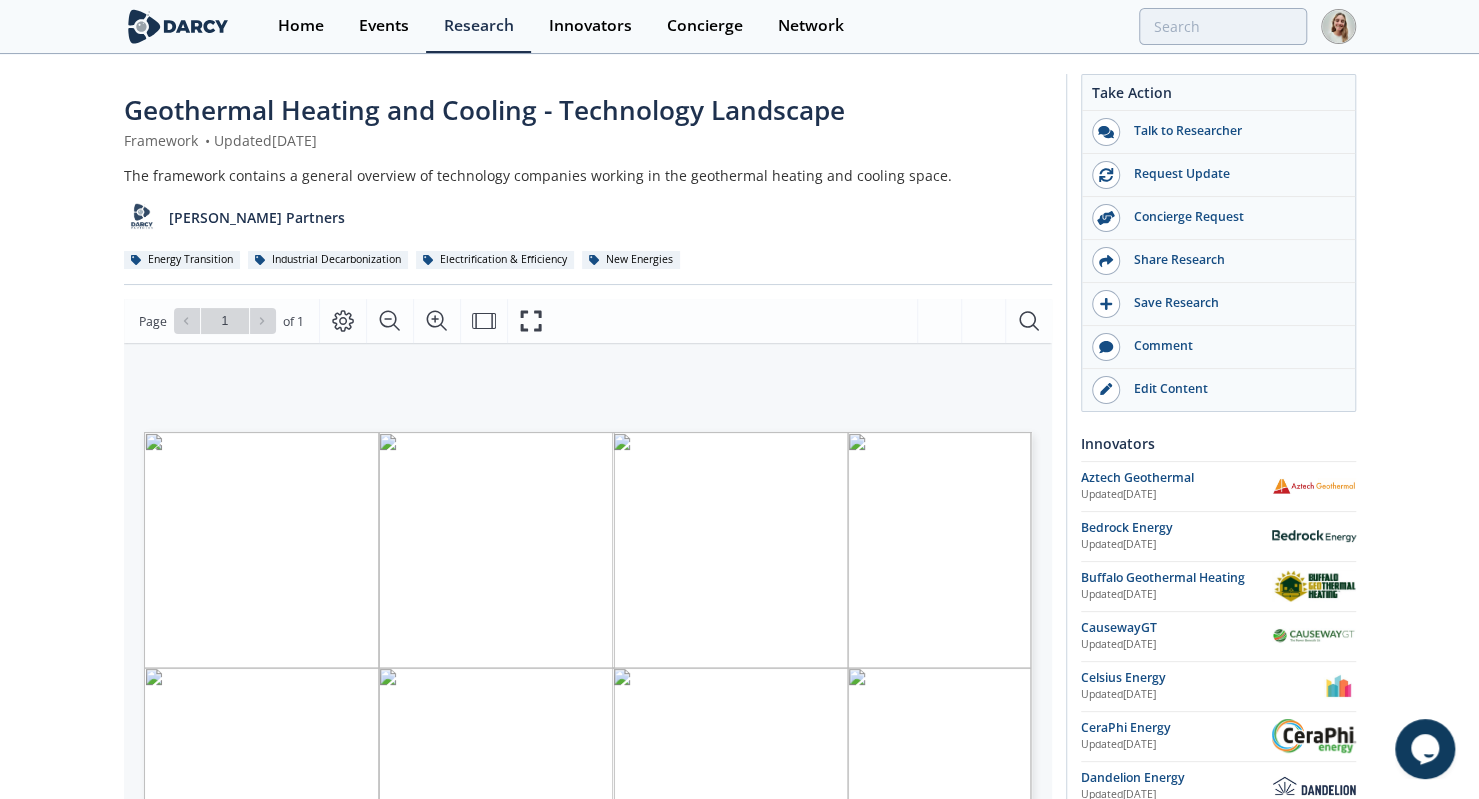 type on "geothermal heating and cooling" 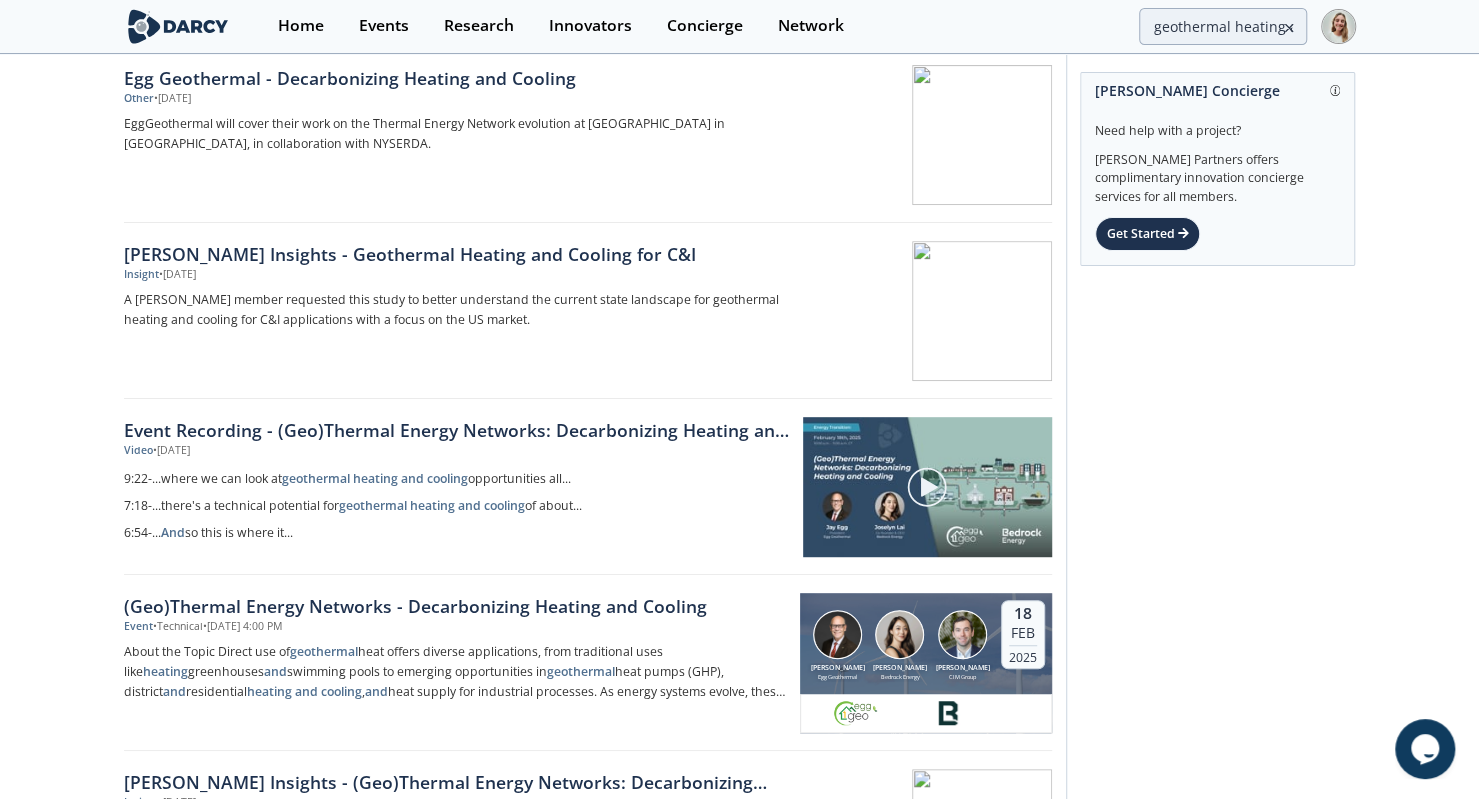 scroll, scrollTop: 423, scrollLeft: 0, axis: vertical 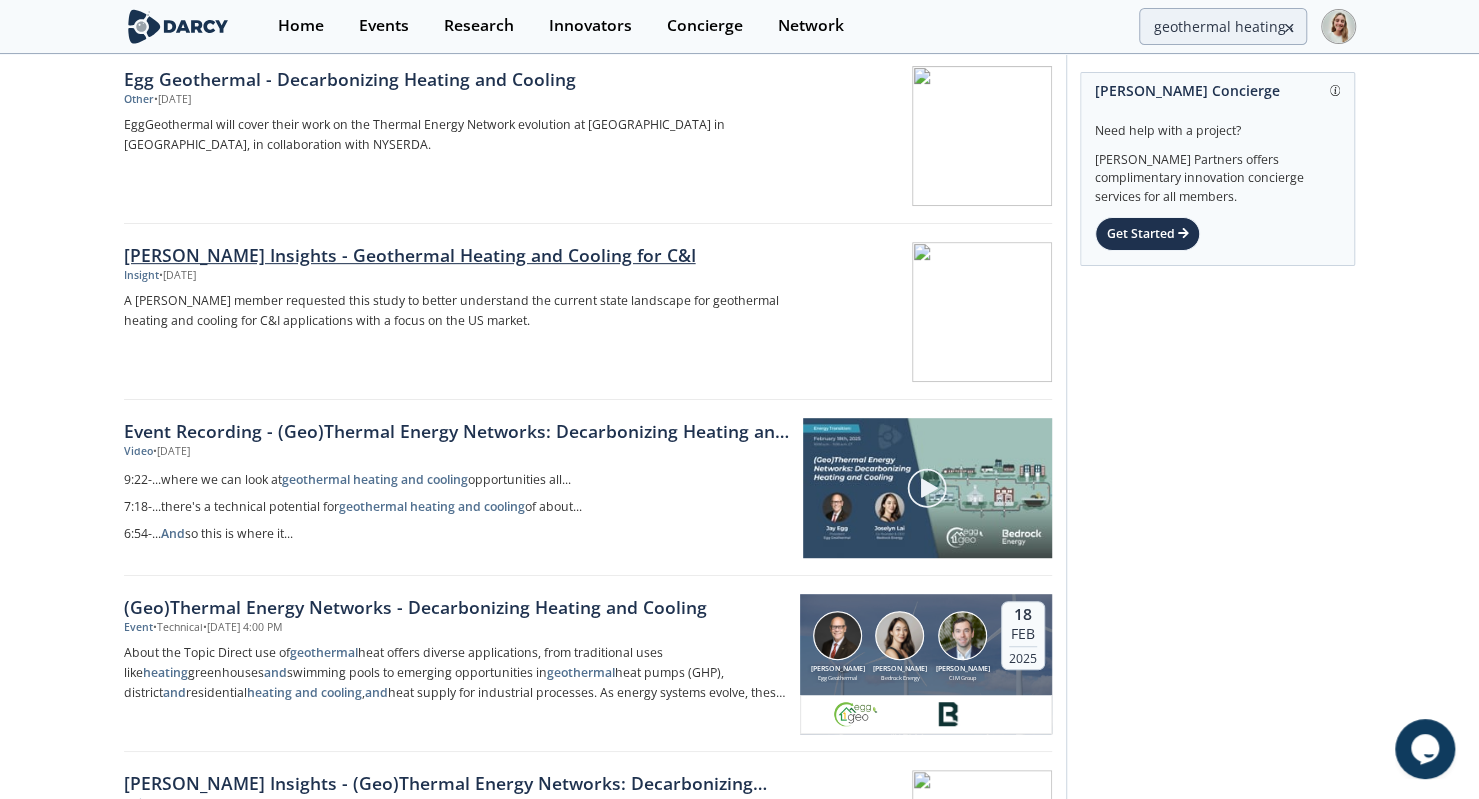 click on "Darcy Insights - Geothermal Heating and Cooling for C&I" at bounding box center [455, 255] 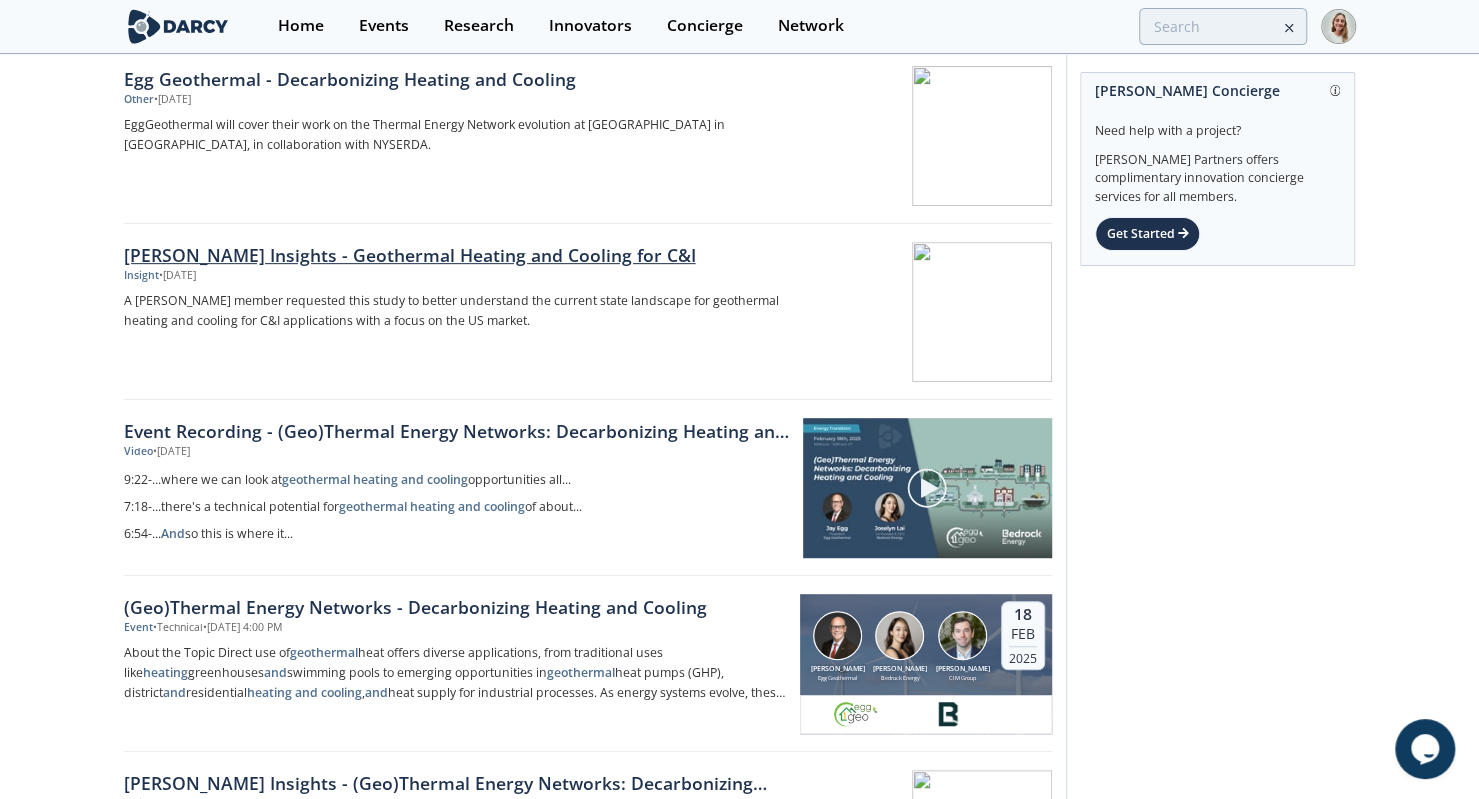 scroll, scrollTop: 0, scrollLeft: 0, axis: both 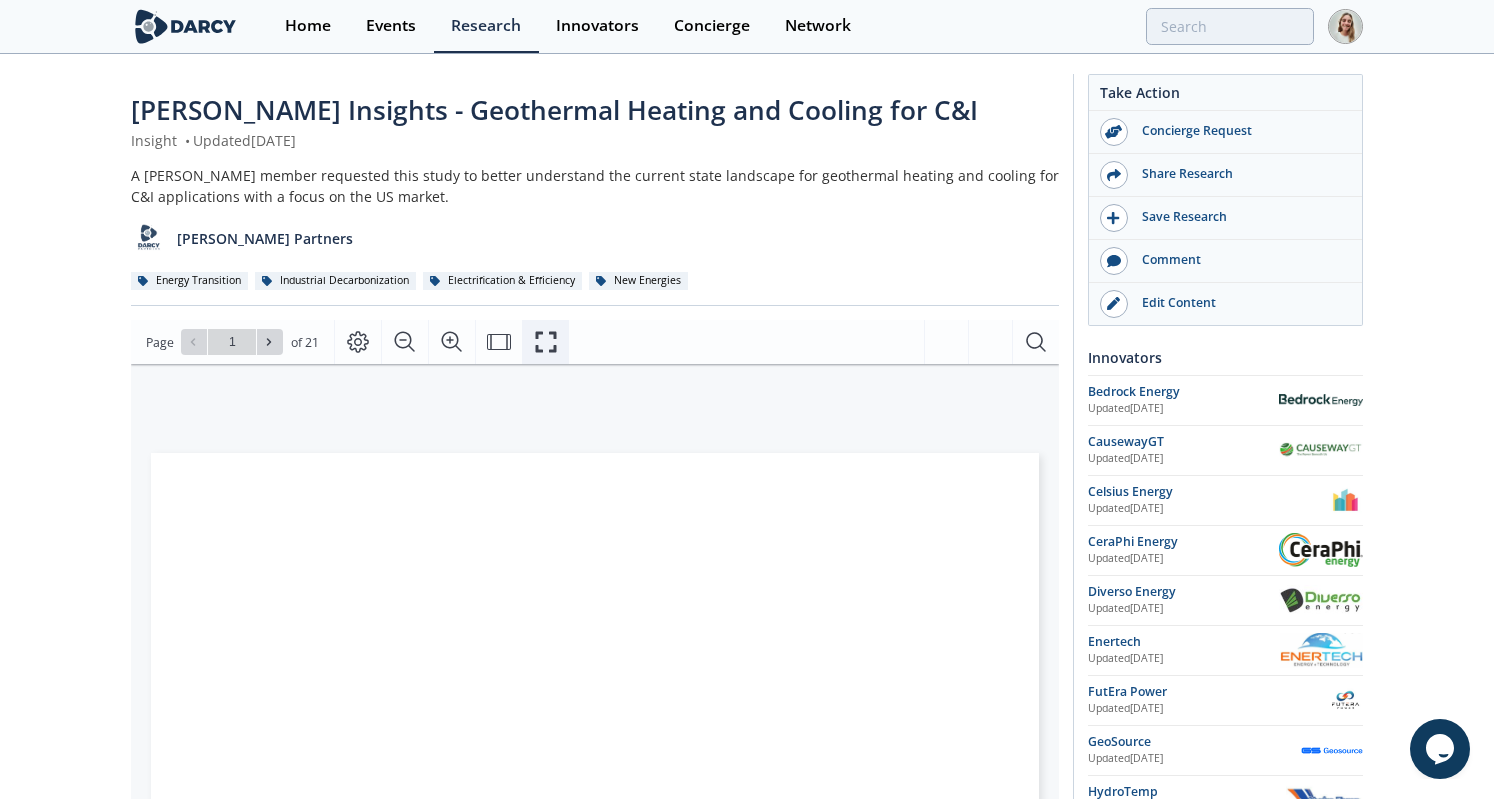 click 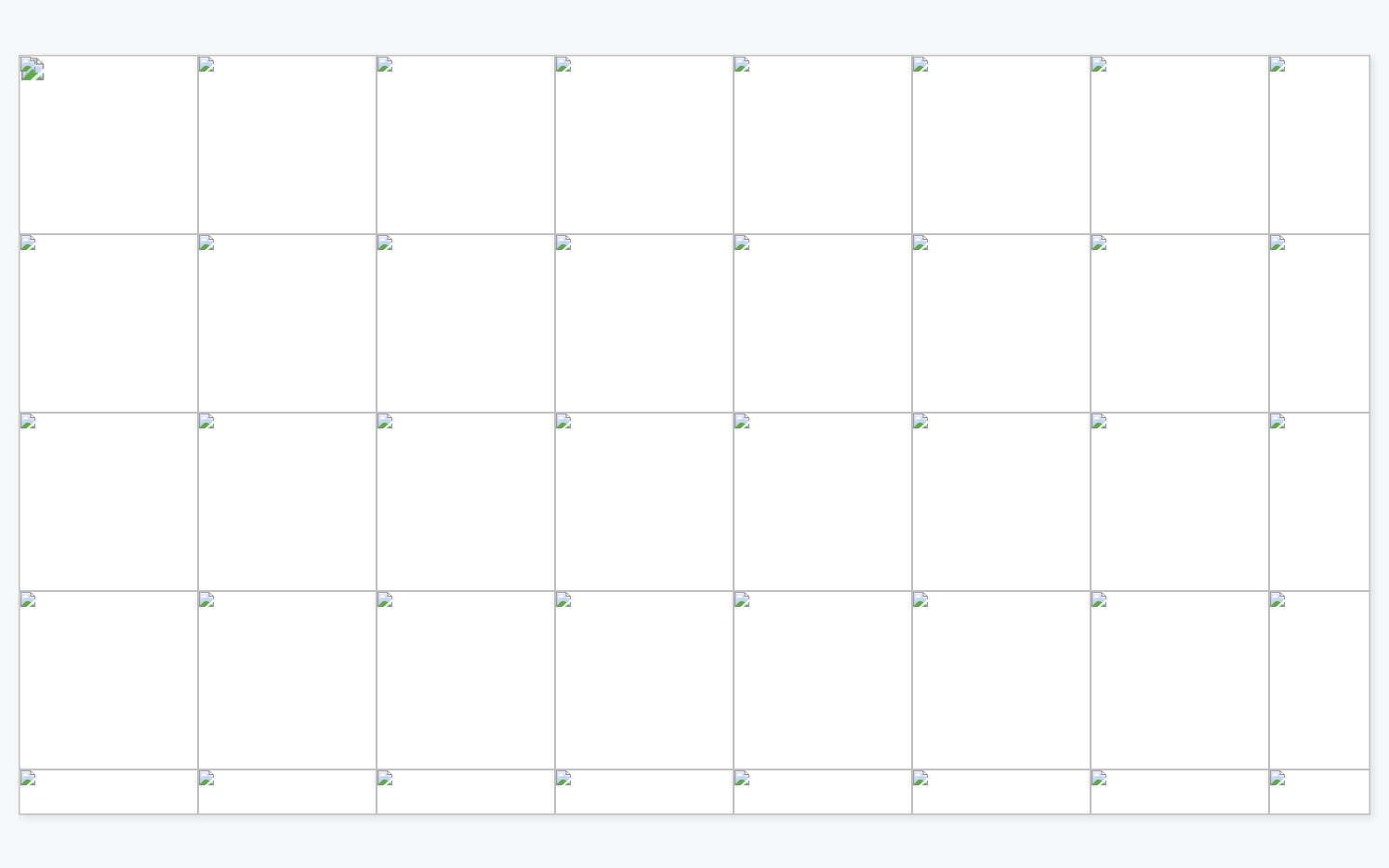 click at bounding box center [1995, 982] 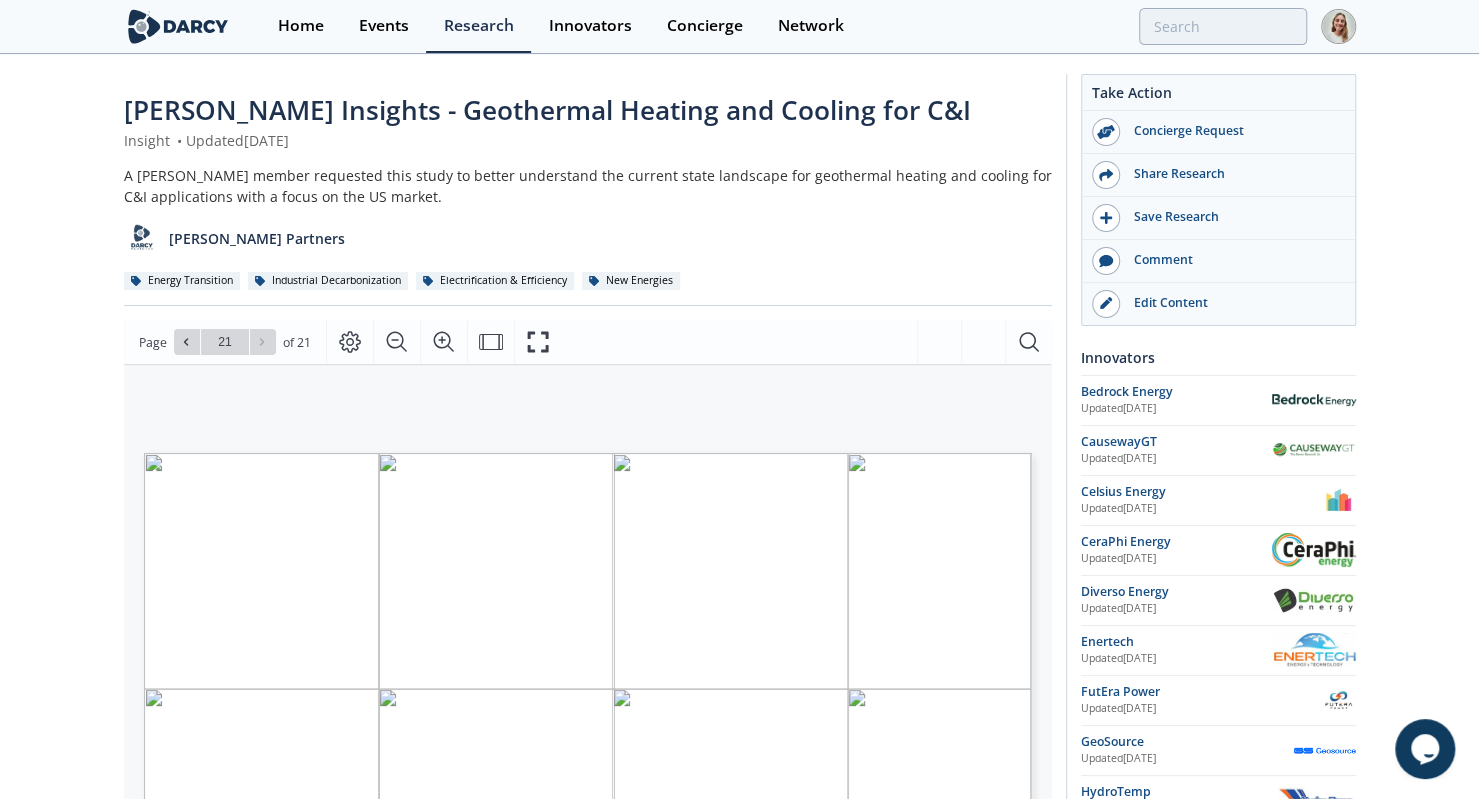 click at bounding box center (178, 26) 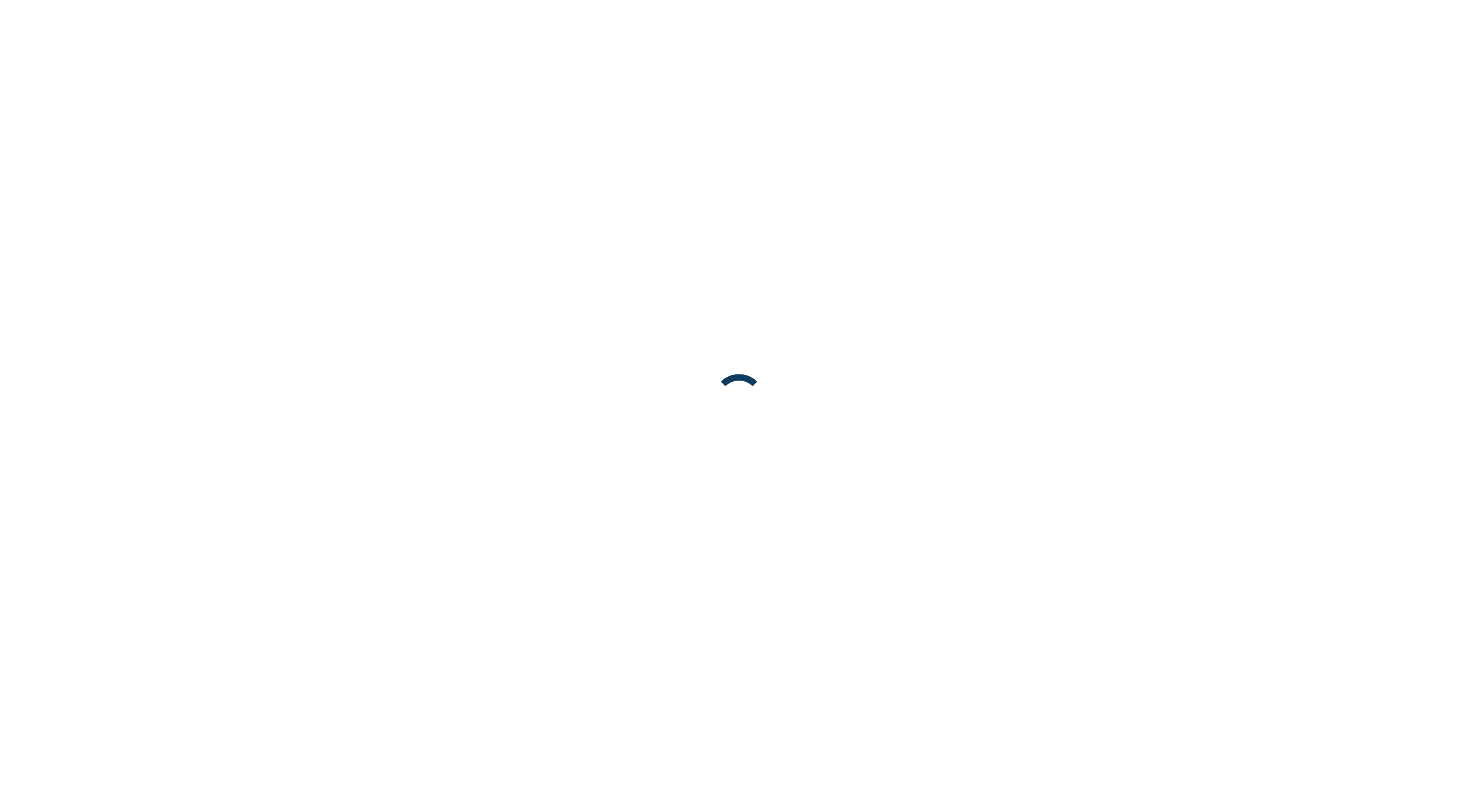 scroll, scrollTop: 0, scrollLeft: 0, axis: both 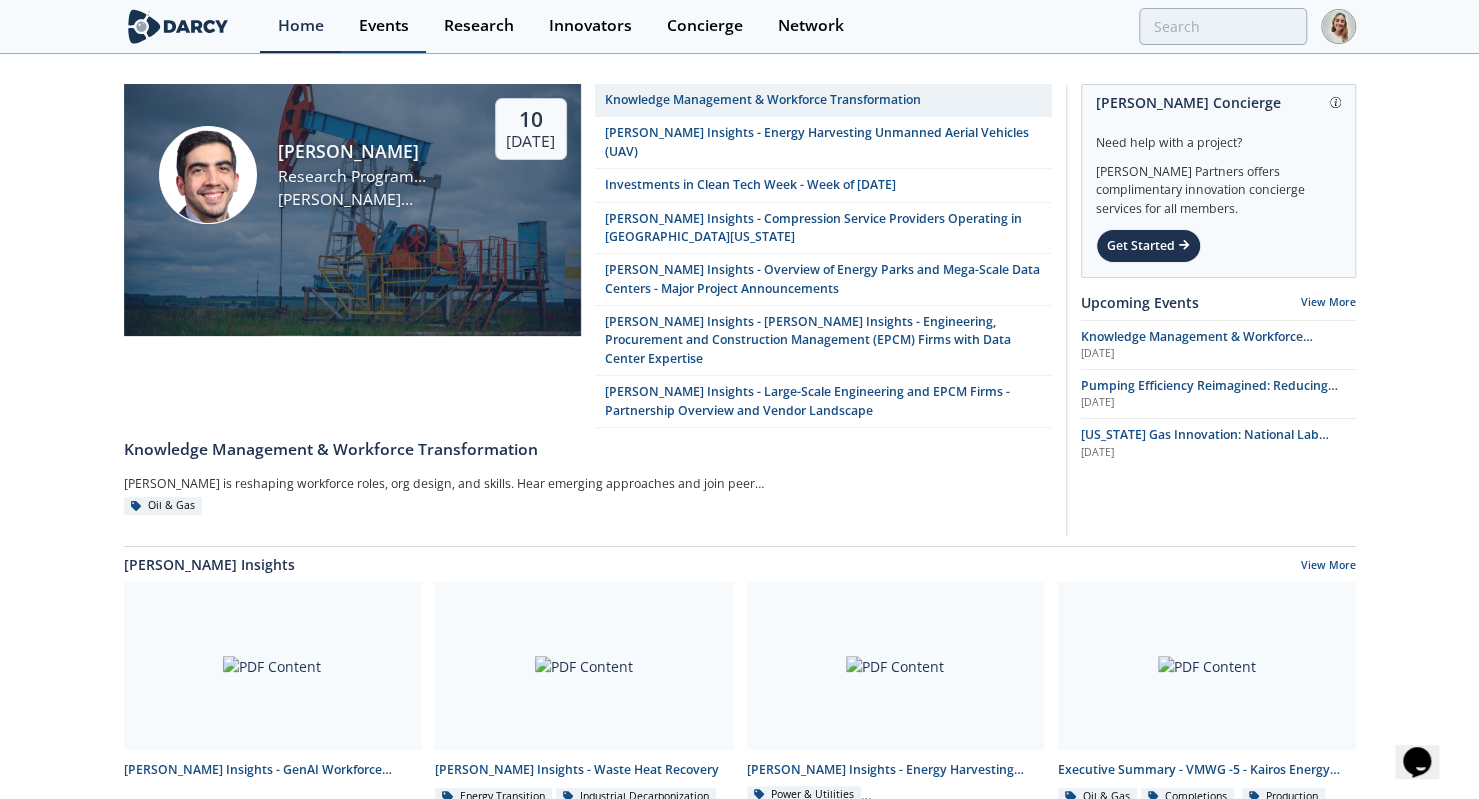click on "Events" at bounding box center [384, 26] 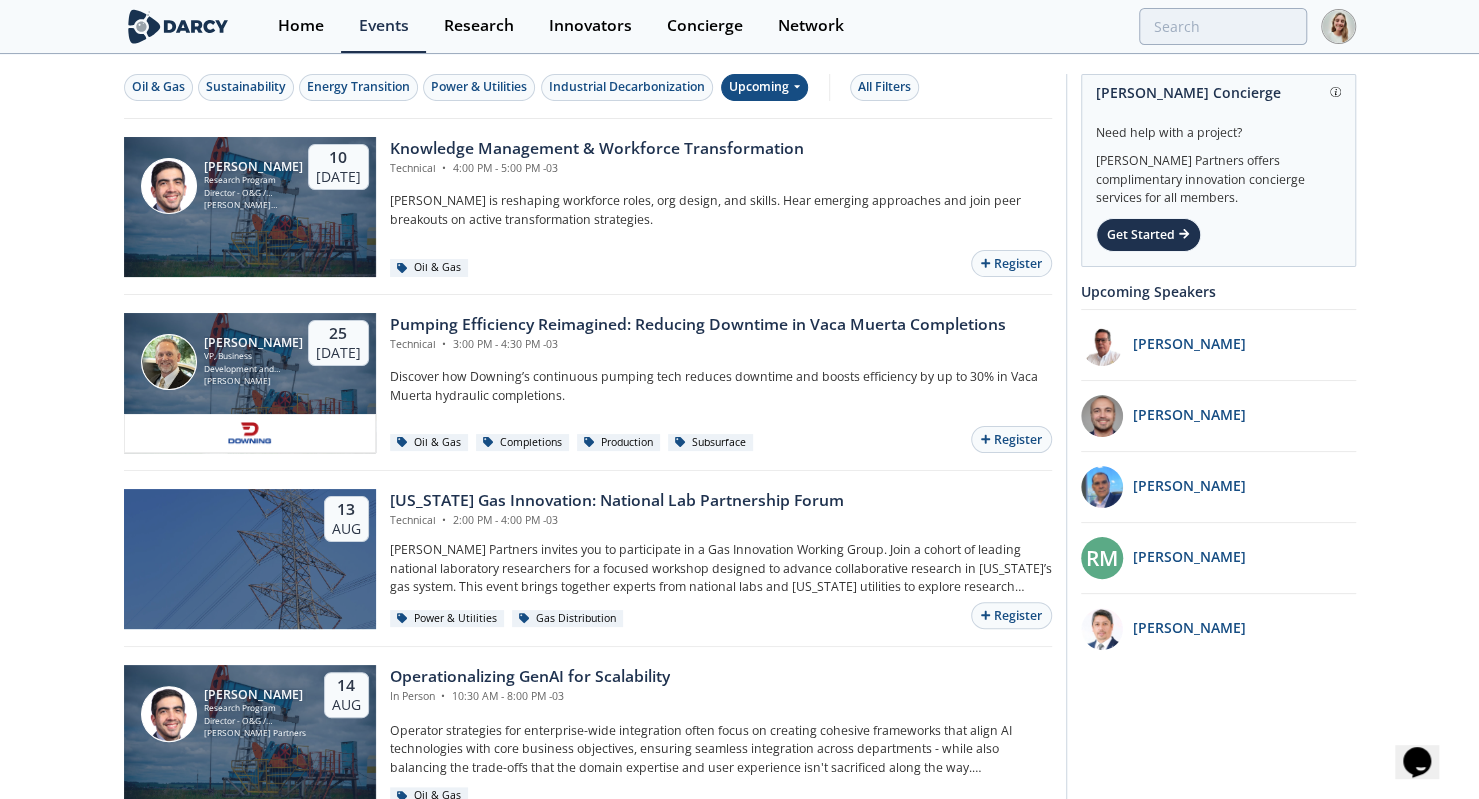 click on "Upcoming" at bounding box center [764, 87] 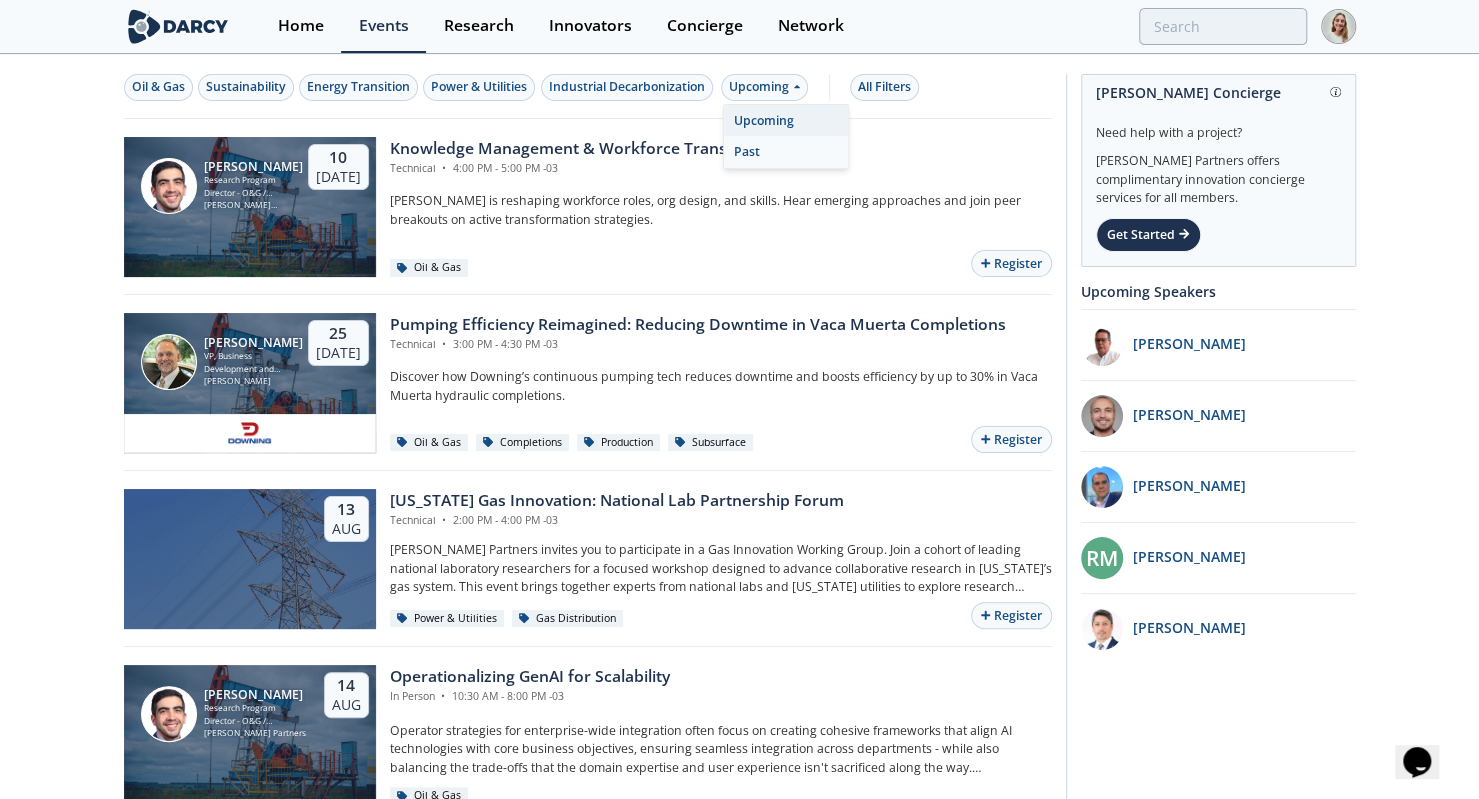 click on "Past" at bounding box center (786, 152) 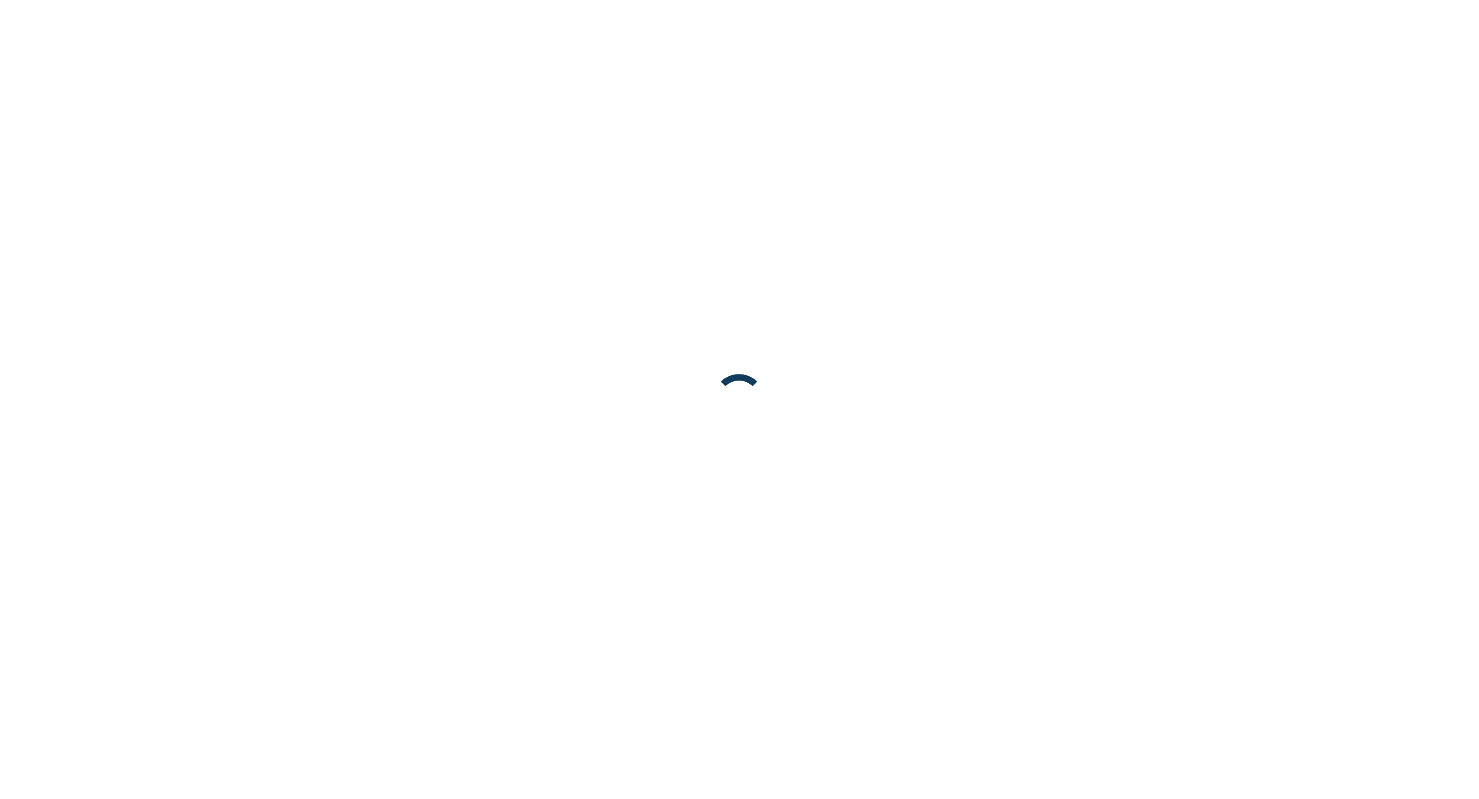 scroll, scrollTop: 0, scrollLeft: 0, axis: both 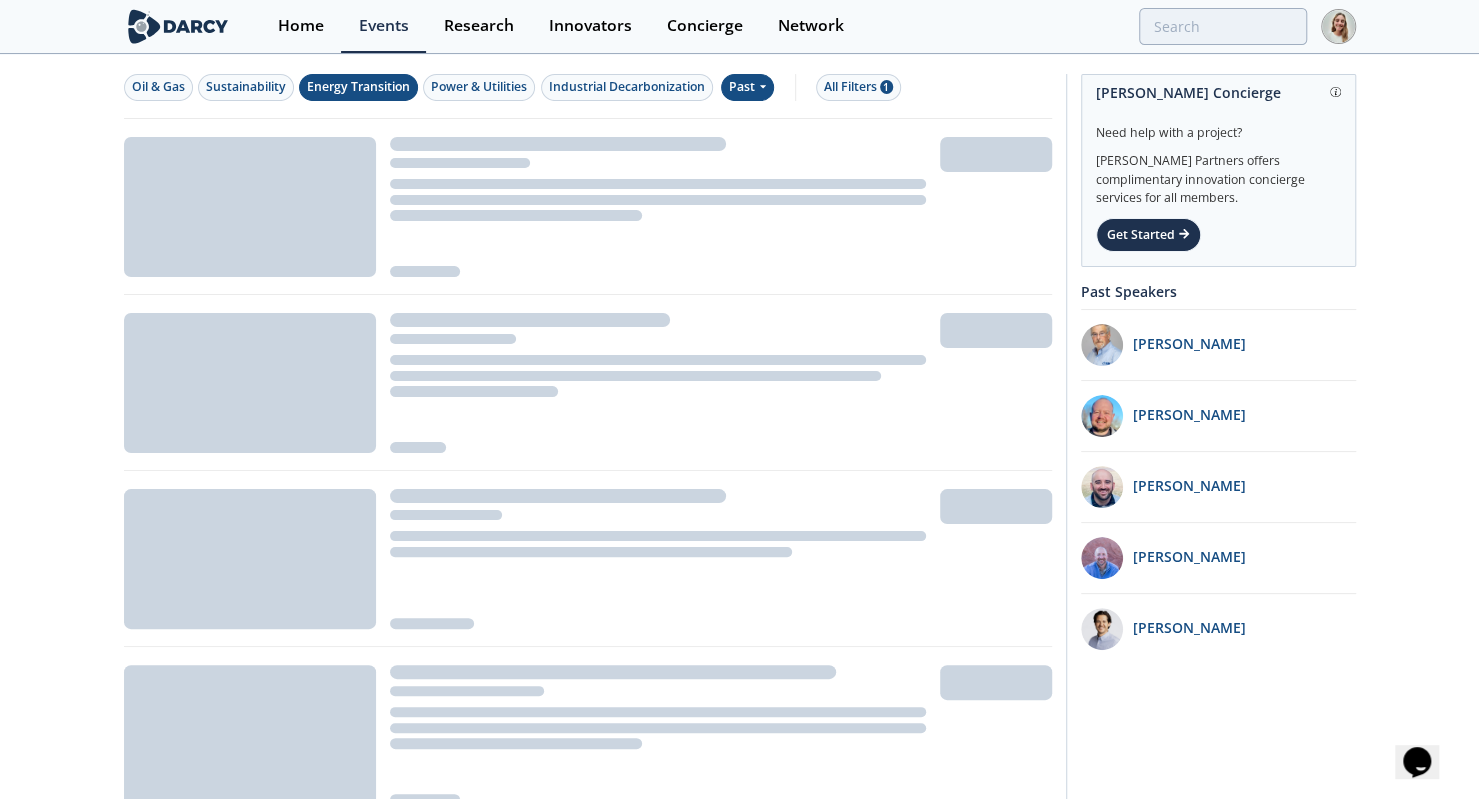 click on "Energy Transition" at bounding box center (358, 87) 